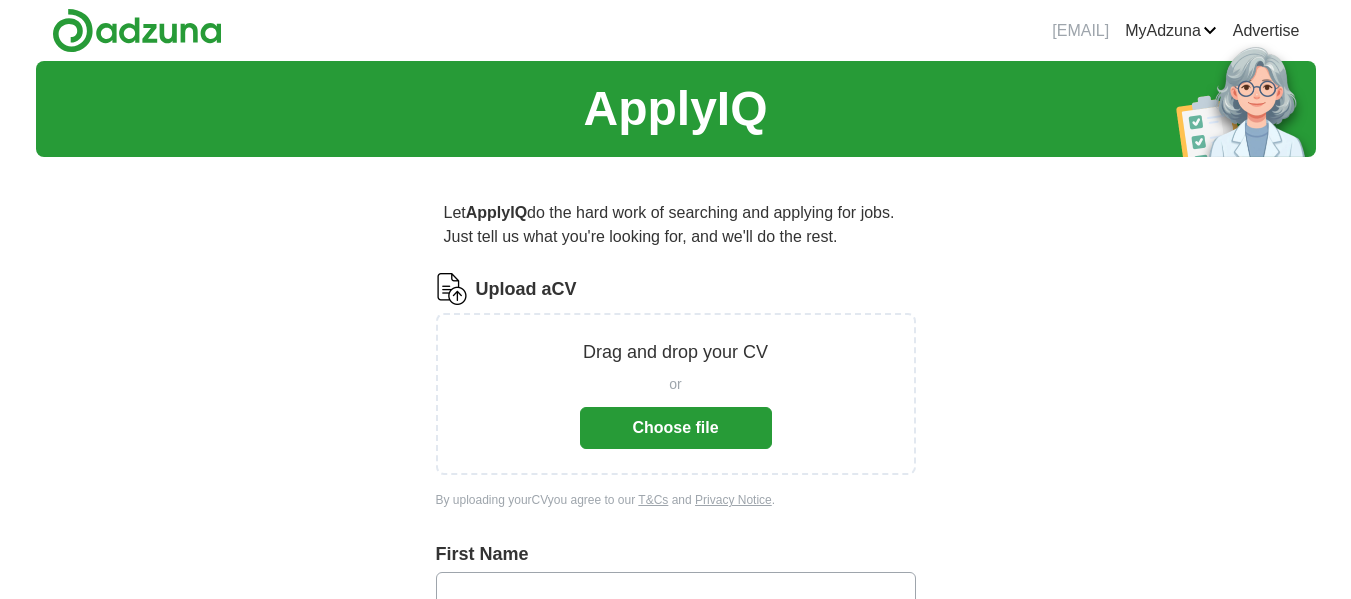 scroll, scrollTop: 0, scrollLeft: 0, axis: both 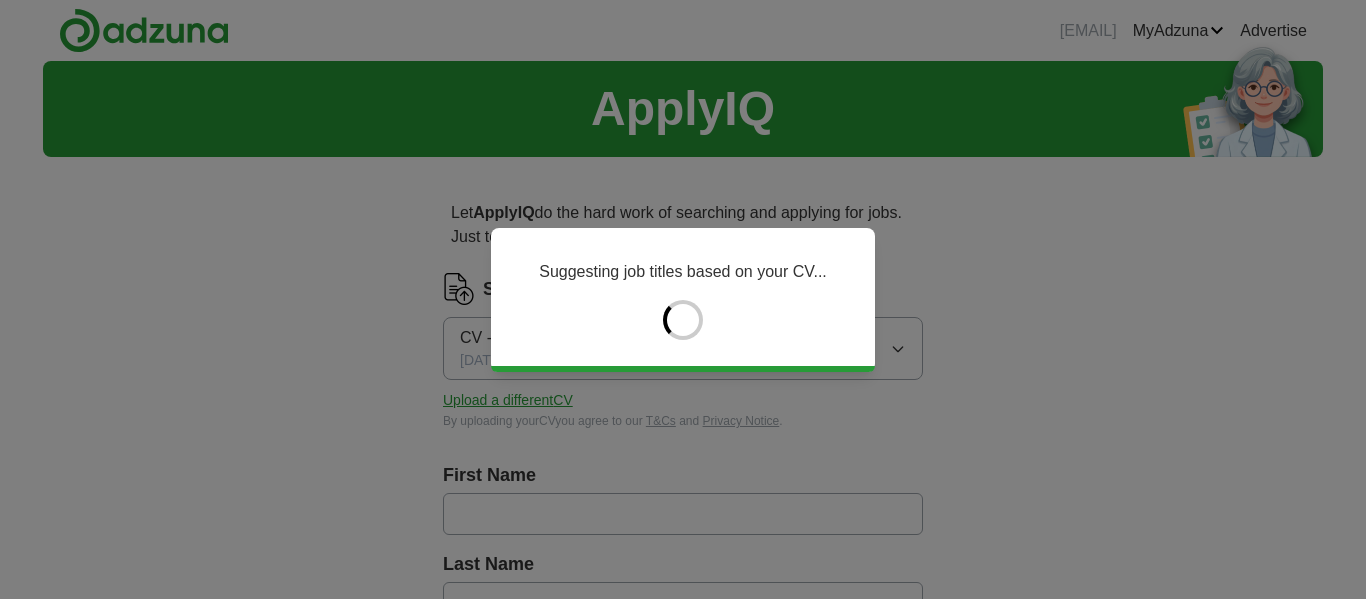 type on "******" 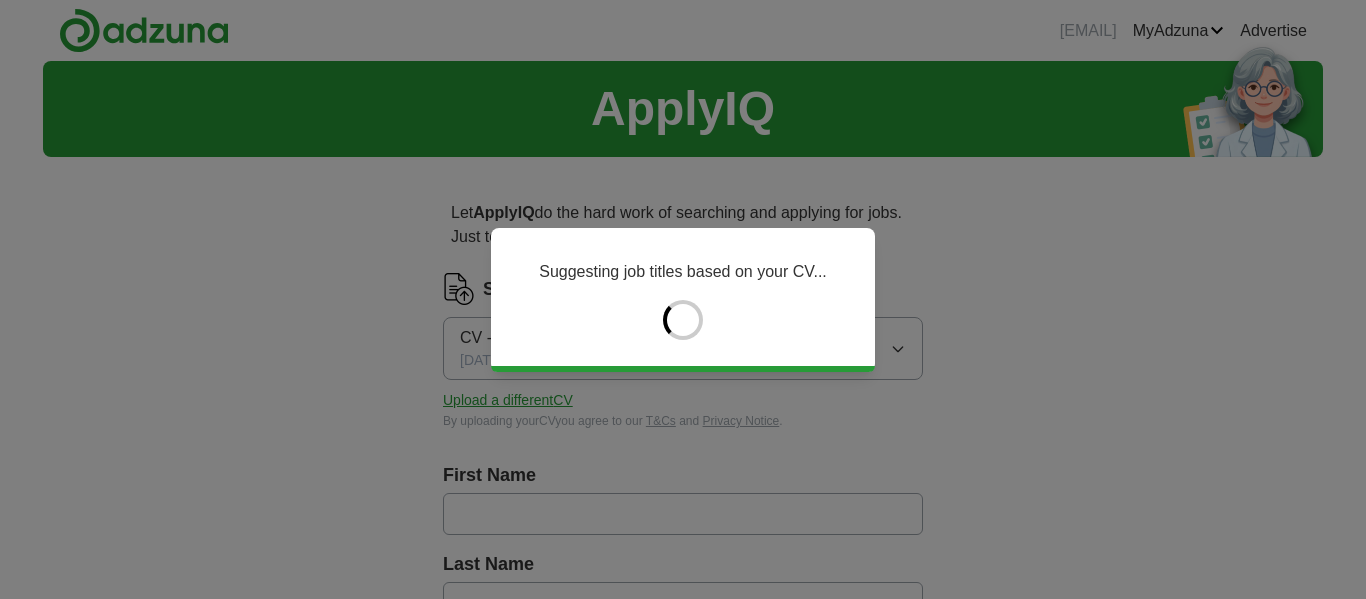 type on "*******" 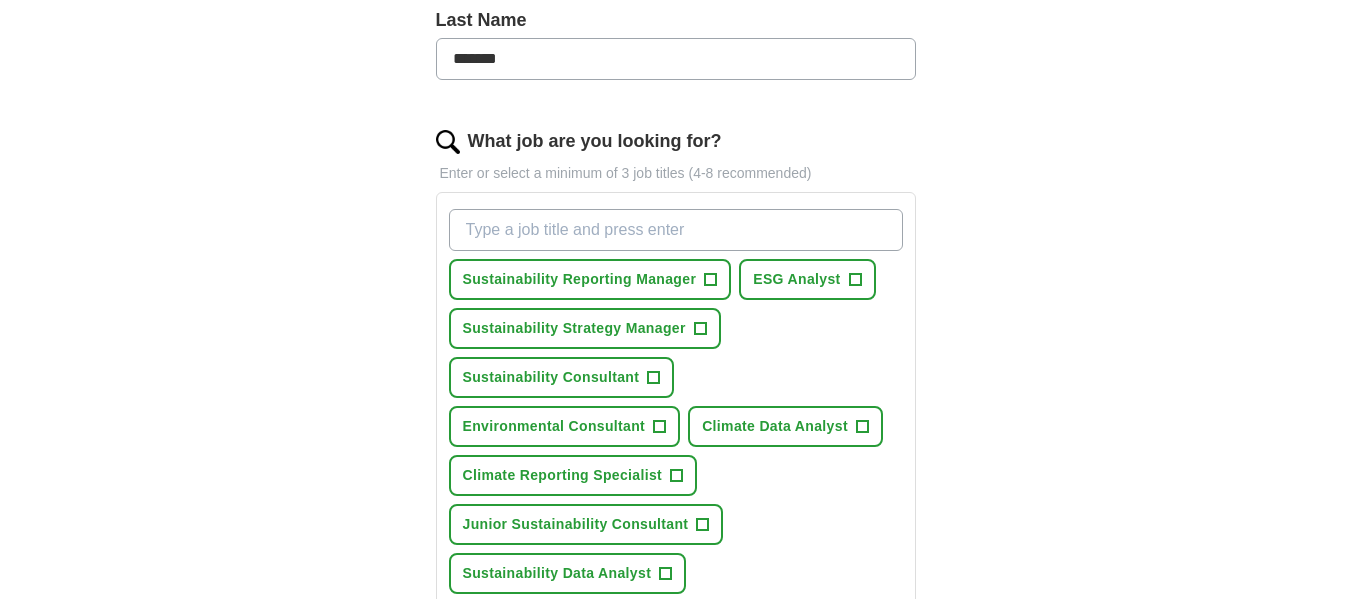 scroll, scrollTop: 551, scrollLeft: 0, axis: vertical 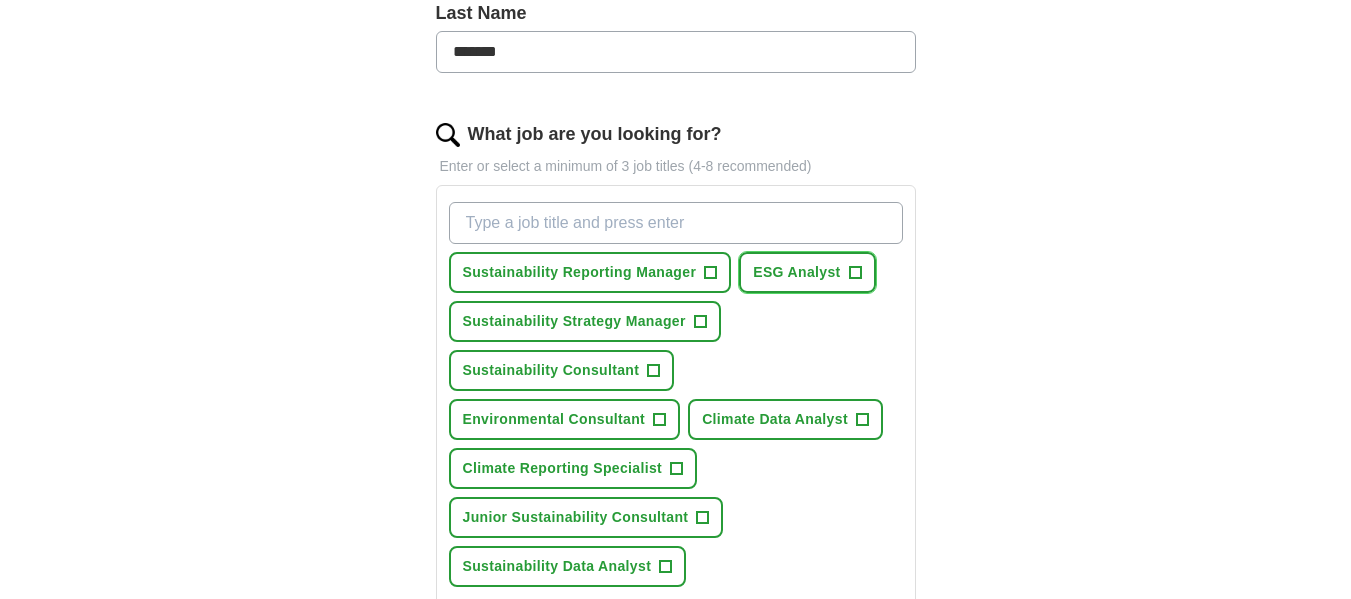 click on "+" at bounding box center (855, 273) 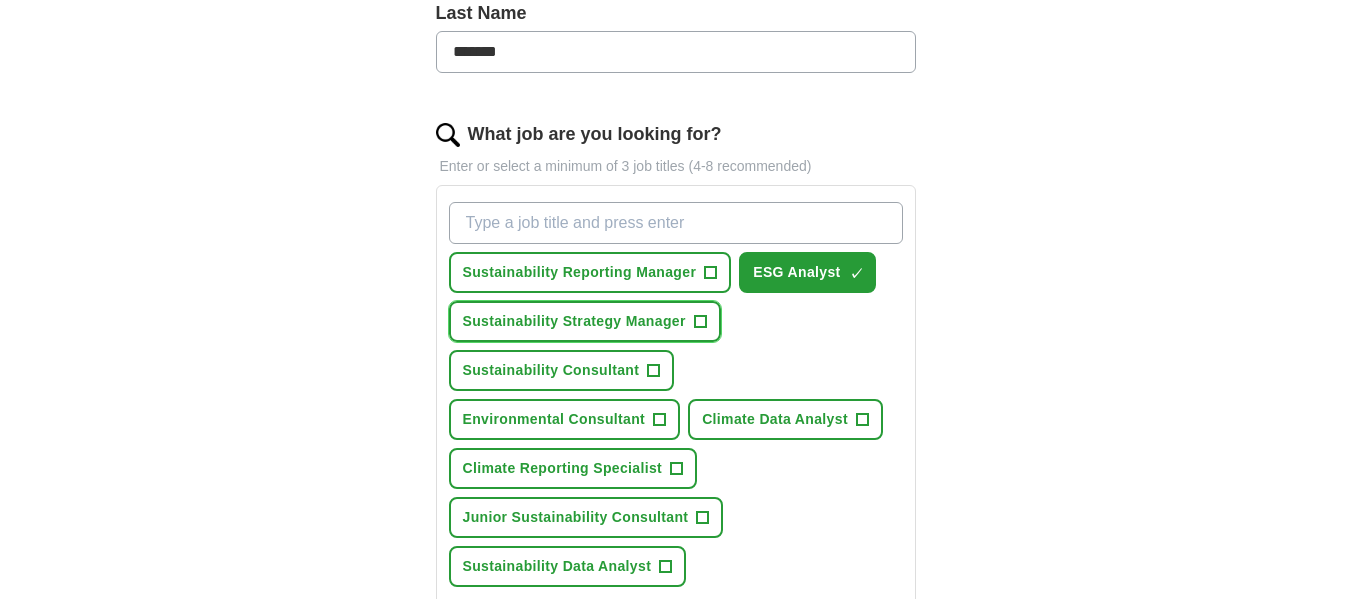 click on "+" at bounding box center (700, 322) 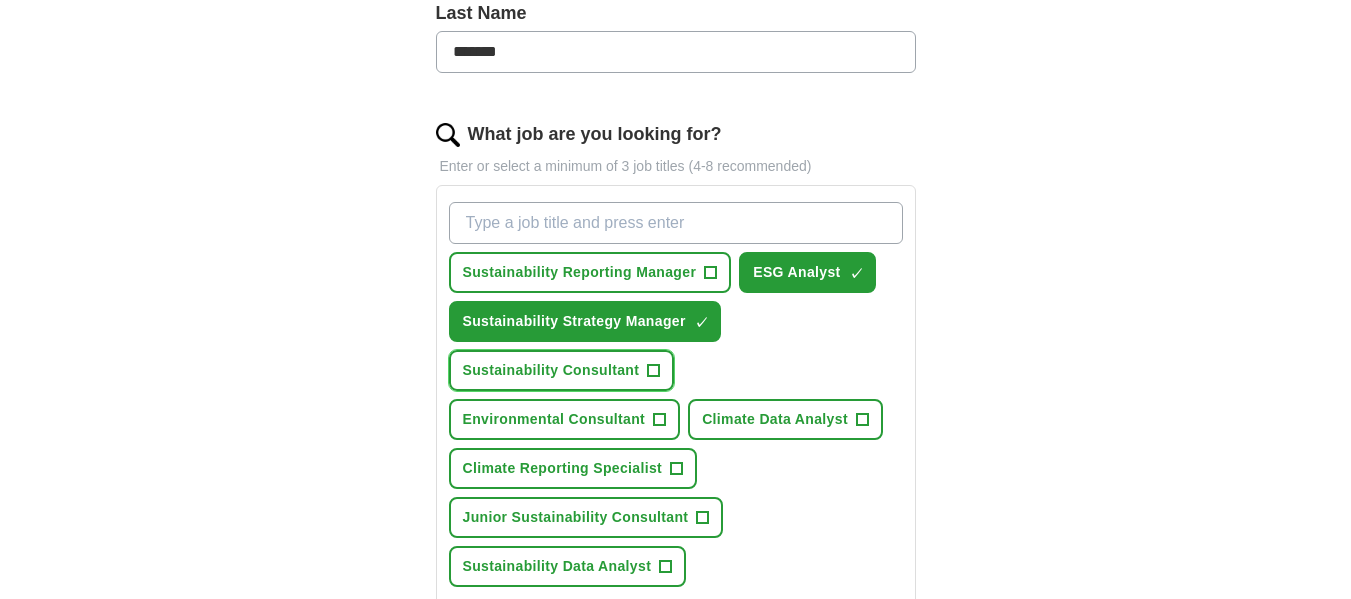 click on "+" at bounding box center (654, 371) 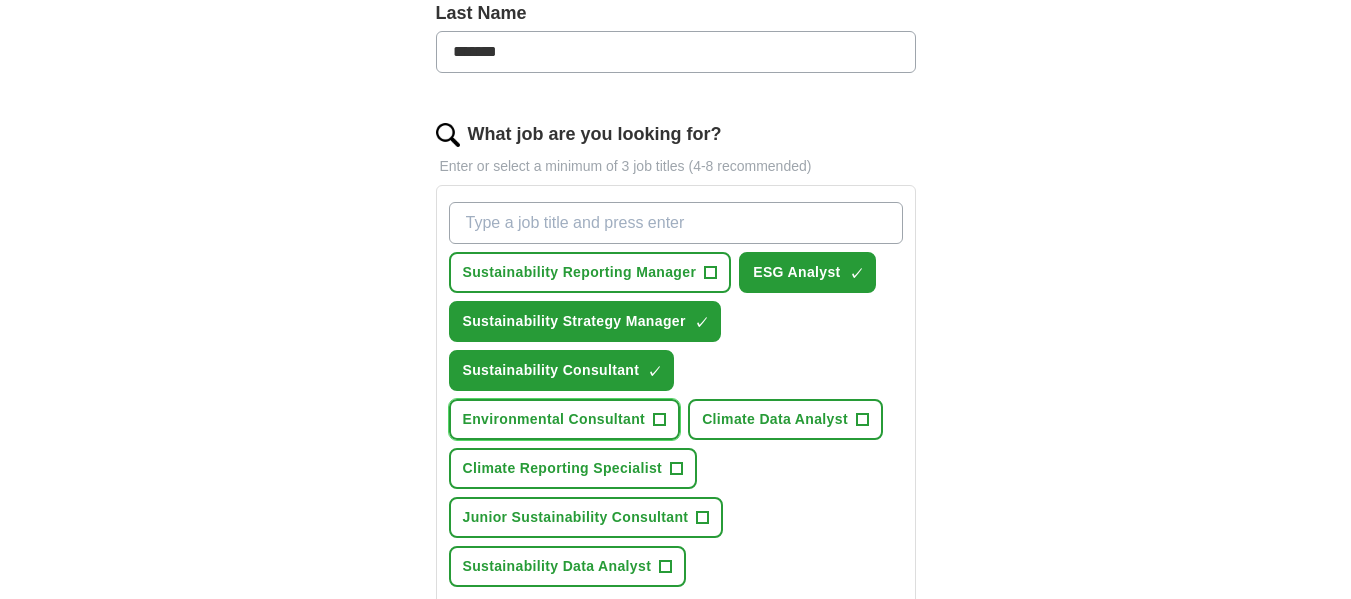 click on "+" at bounding box center (660, 420) 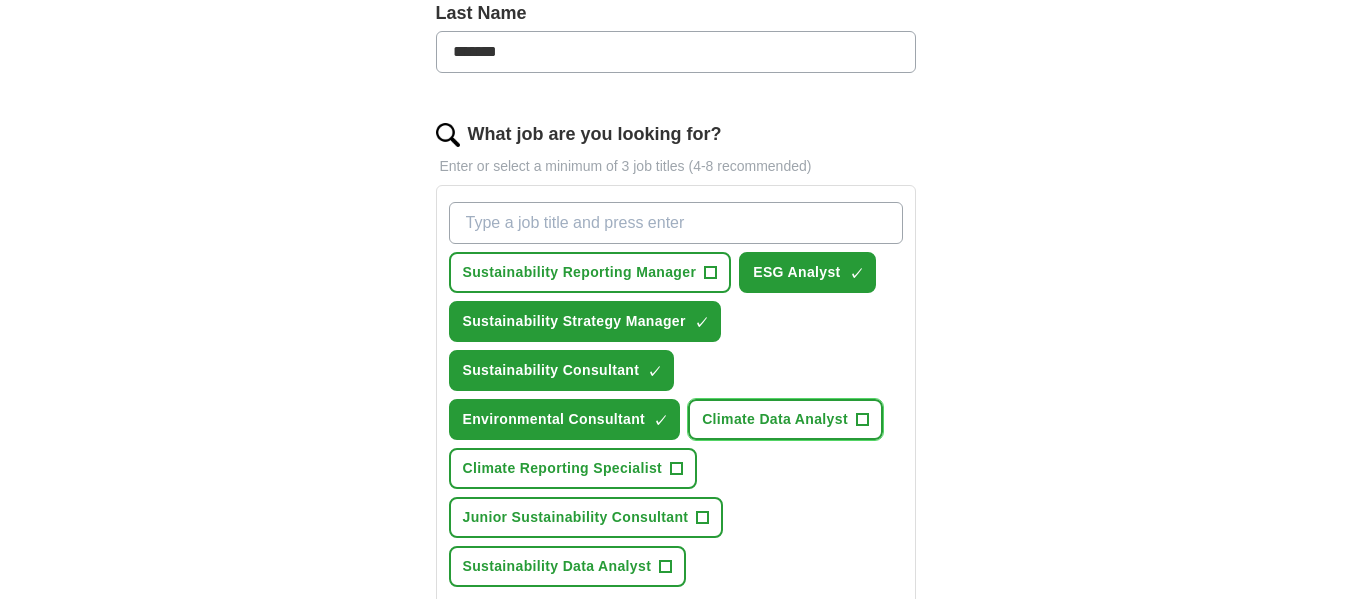click on "Climate Data Analyst +" at bounding box center (785, 419) 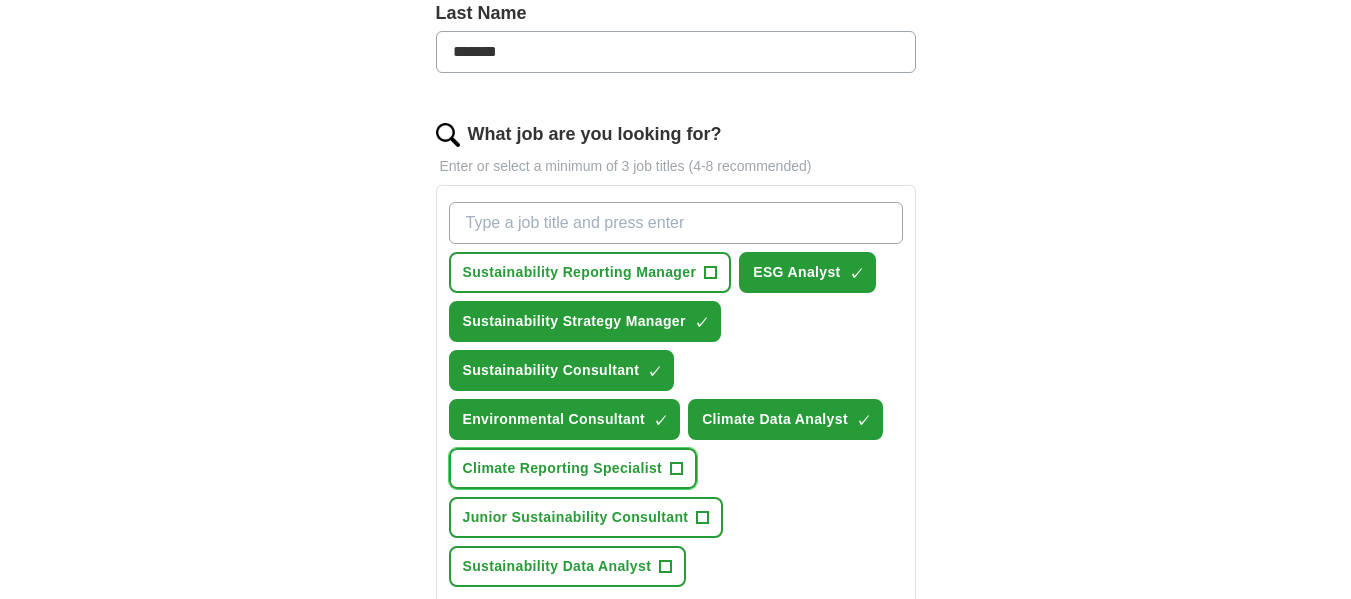 click on "+" at bounding box center (677, 469) 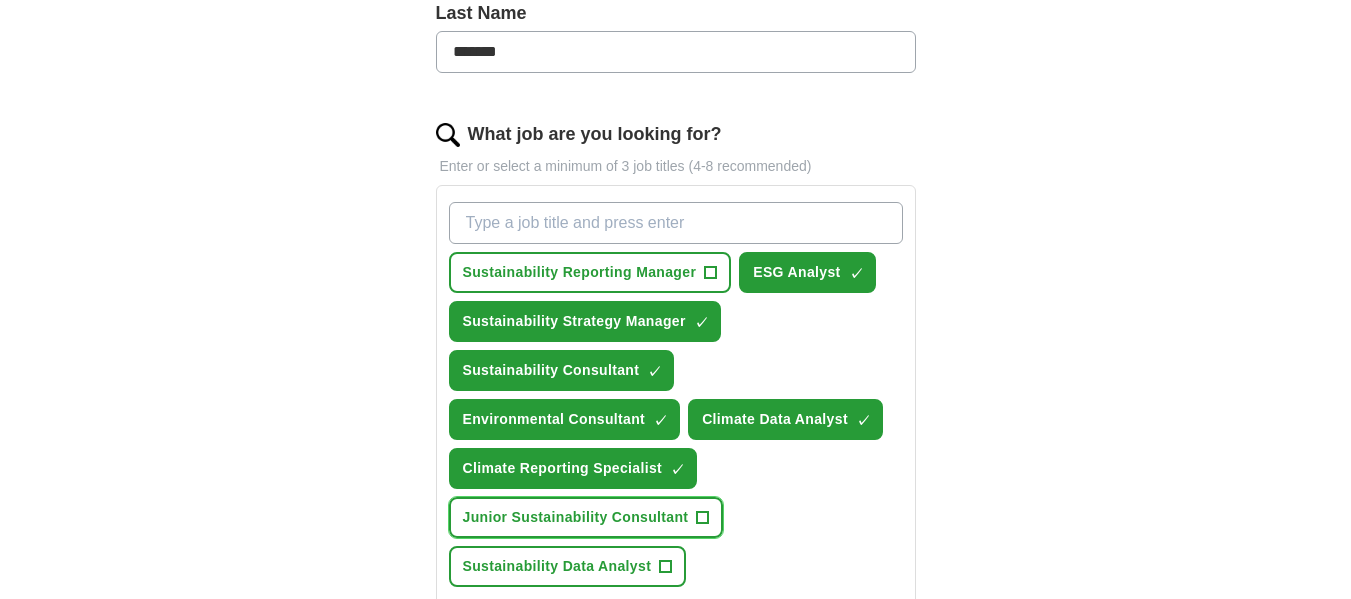 click on "+" at bounding box center [703, 518] 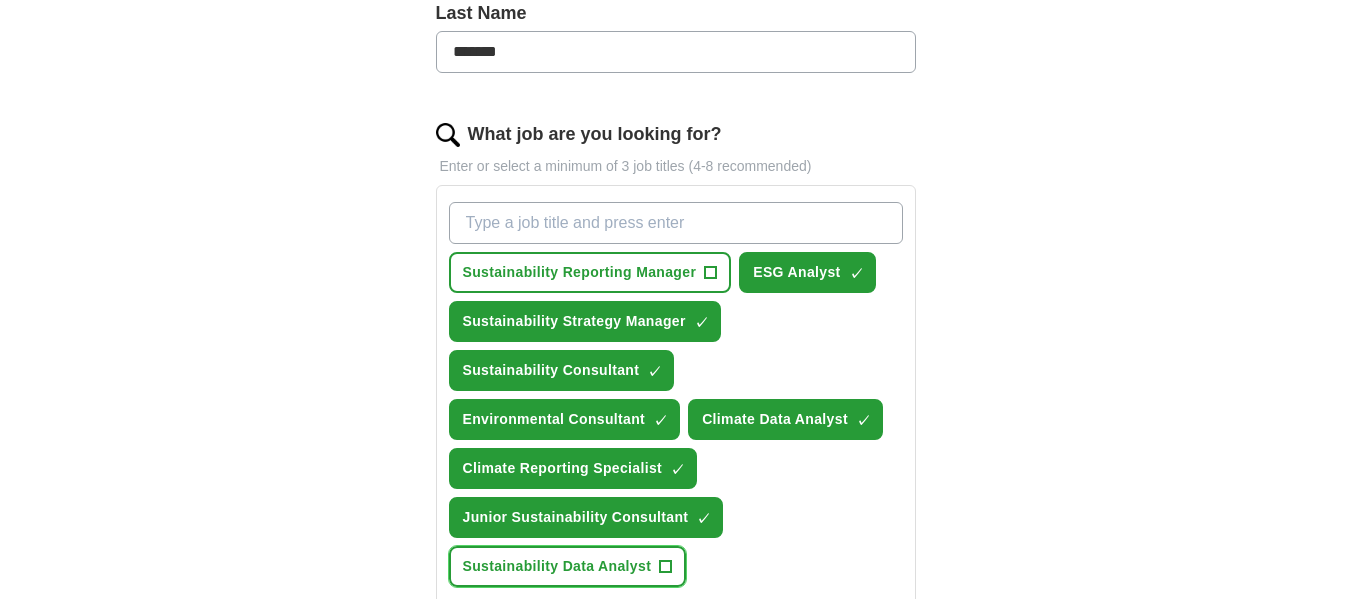 click on "Sustainability Data Analyst +" at bounding box center [568, 566] 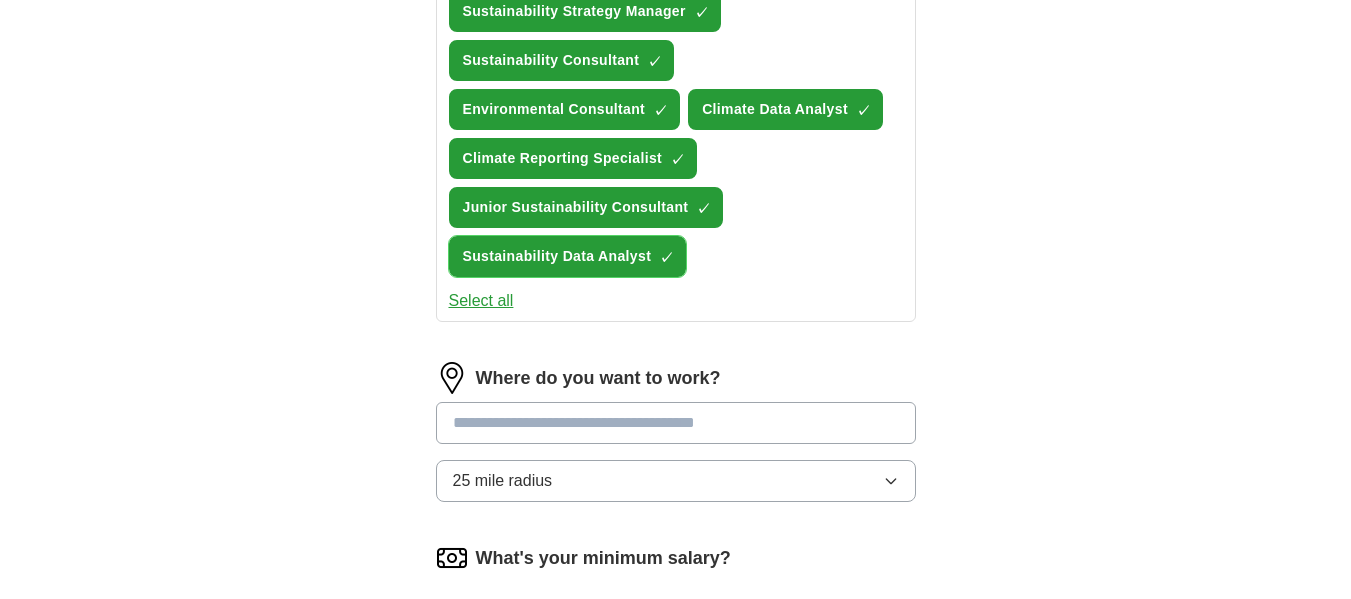 scroll, scrollTop: 872, scrollLeft: 0, axis: vertical 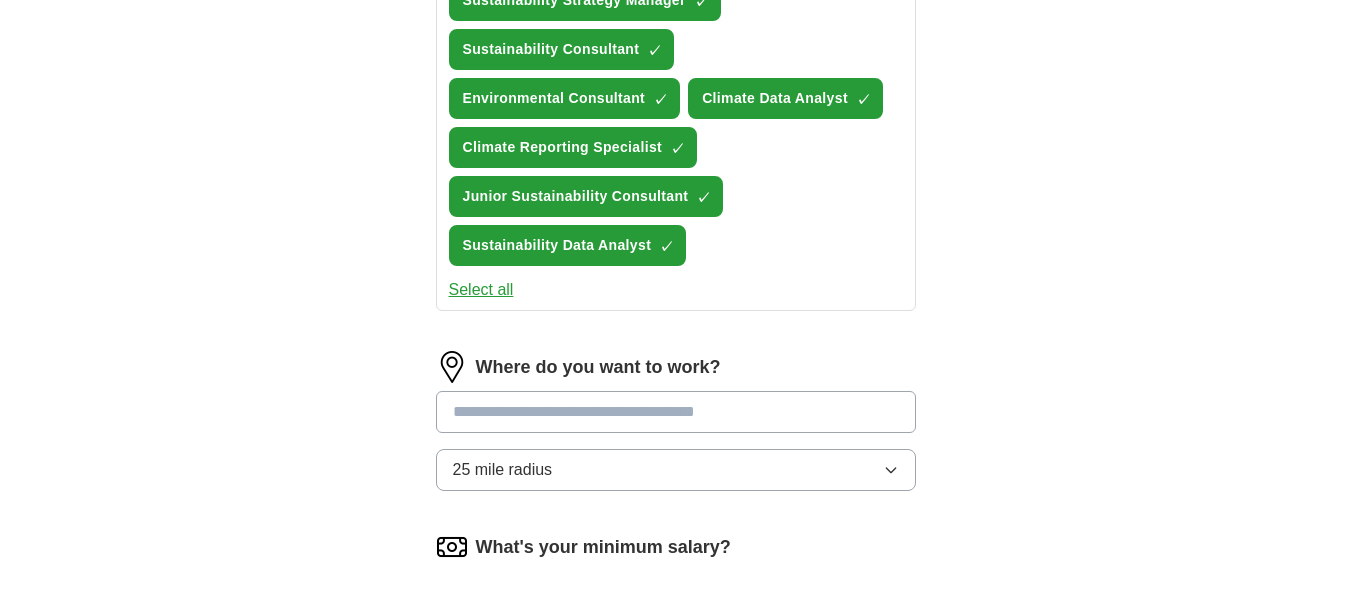 click at bounding box center (676, 412) 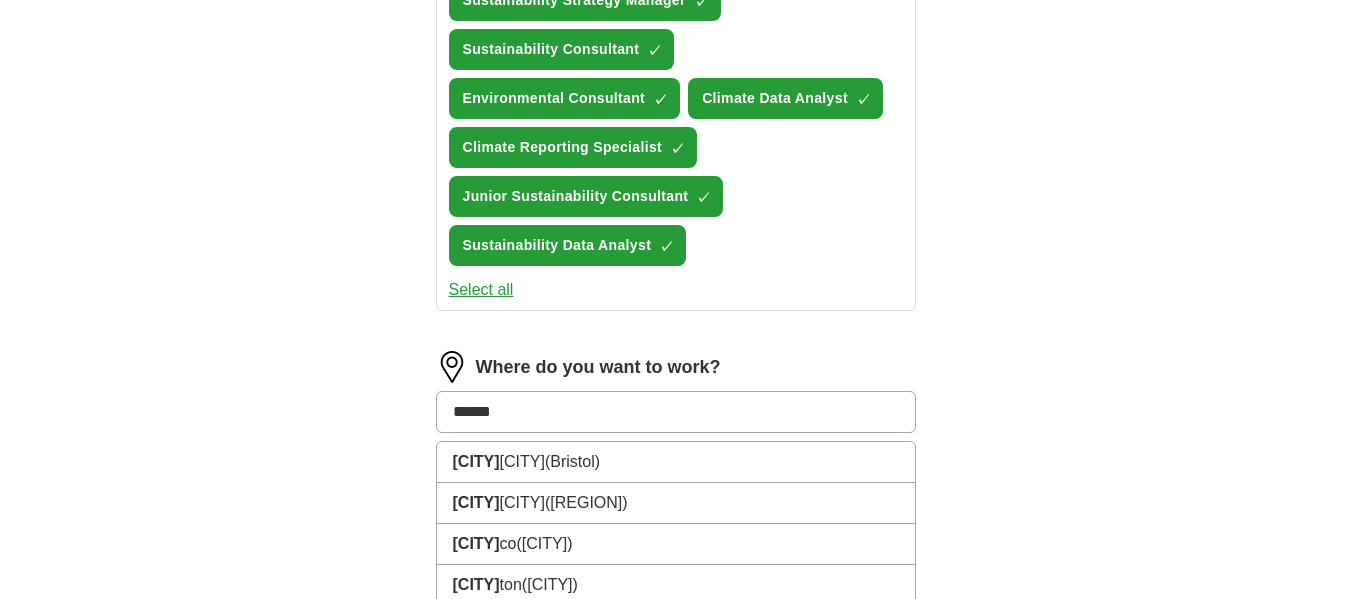 type on "*******" 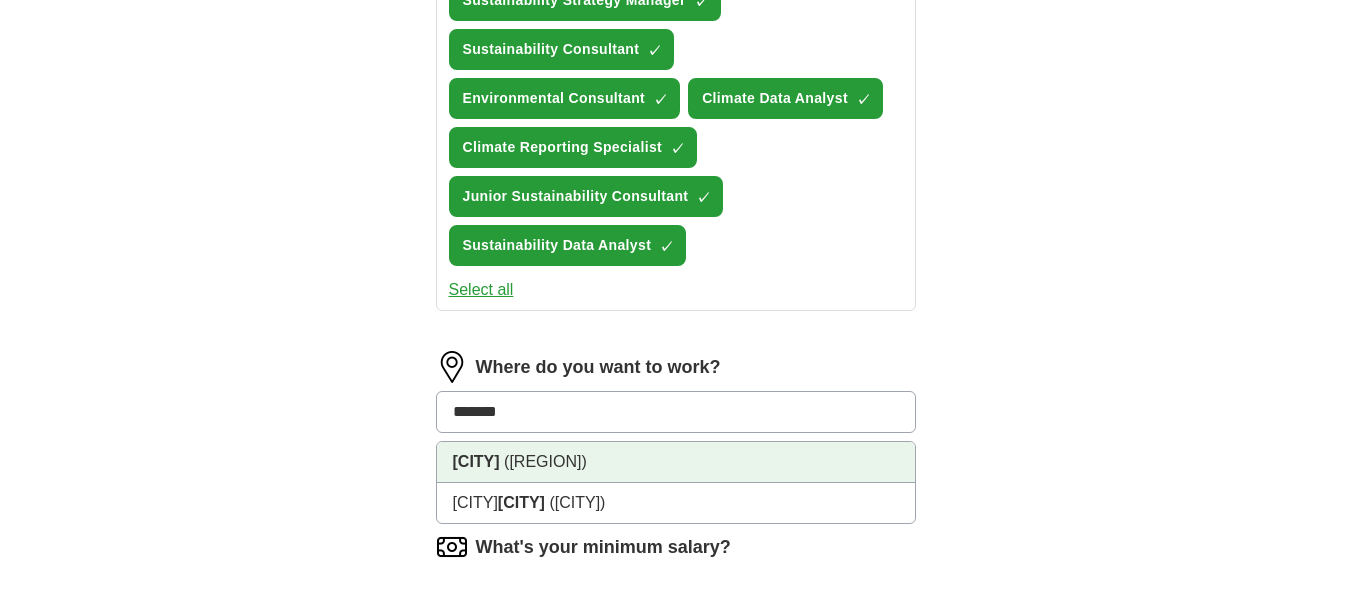 click on "([REGION])" at bounding box center (545, 461) 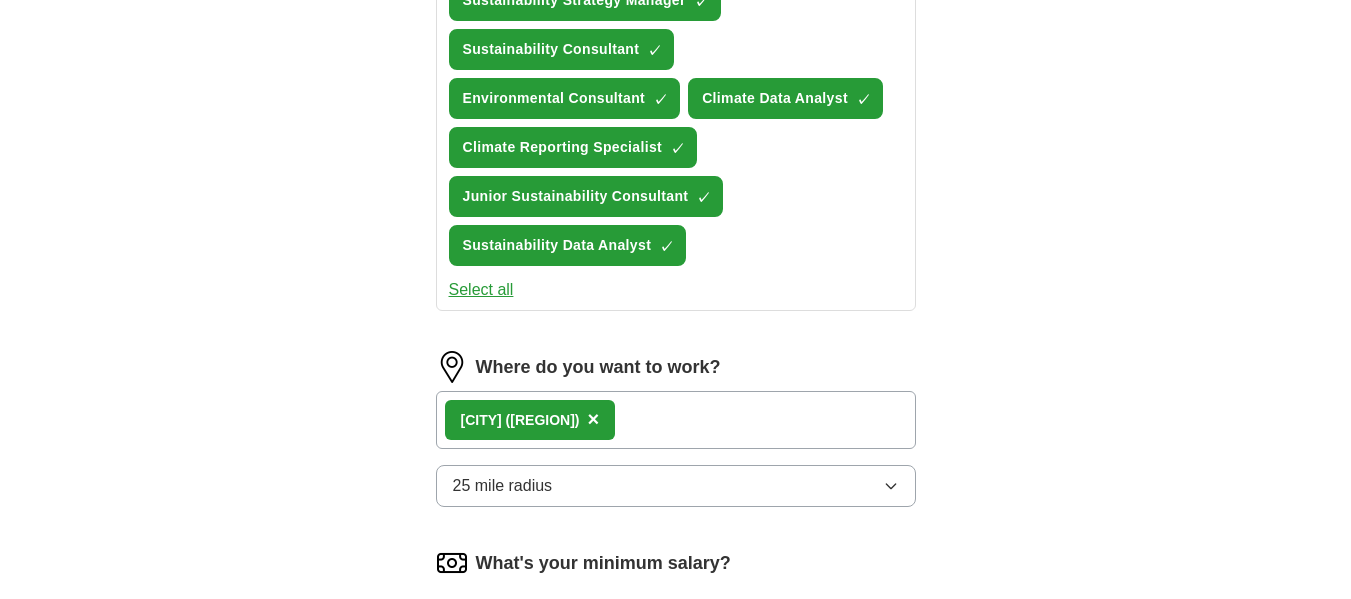 click on "[CITY]   ([REGION])" at bounding box center (676, 420) 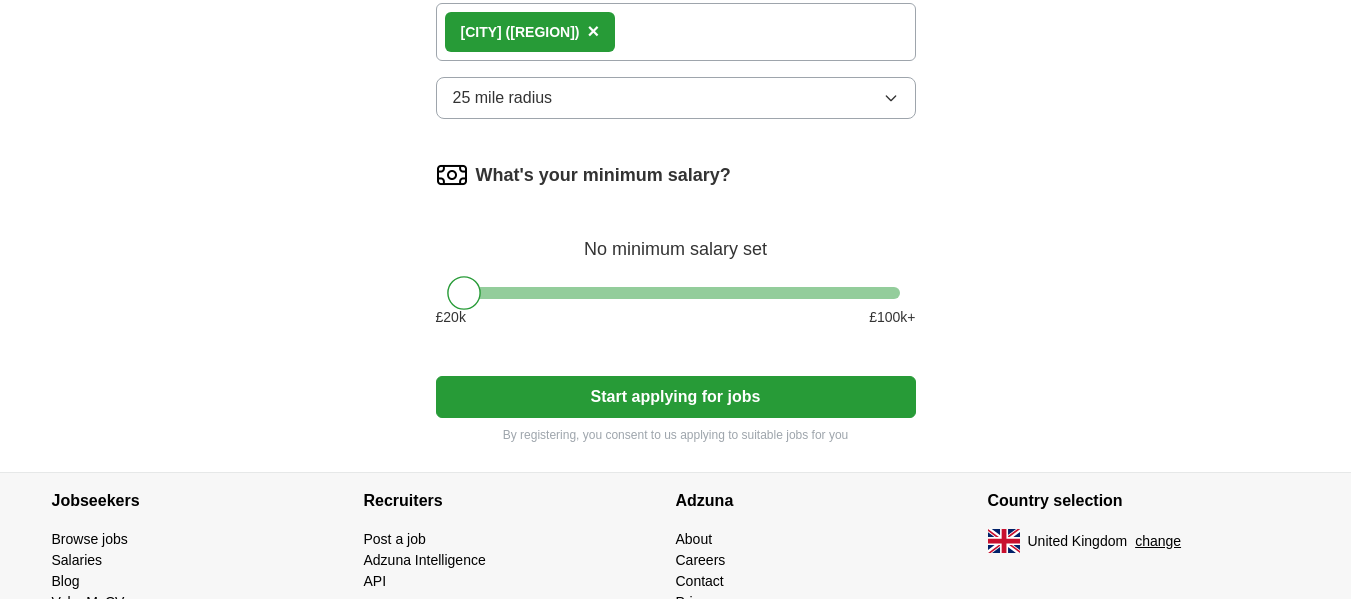 scroll, scrollTop: 1263, scrollLeft: 0, axis: vertical 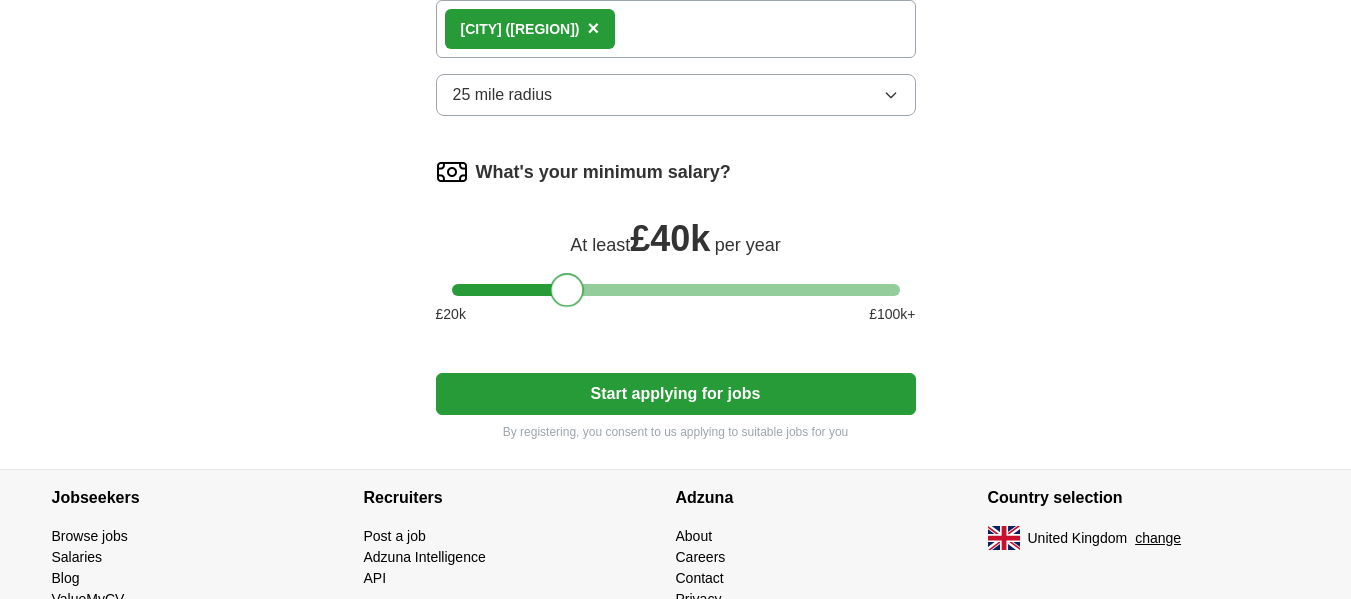 drag, startPoint x: 455, startPoint y: 289, endPoint x: 558, endPoint y: 308, distance: 104.73777 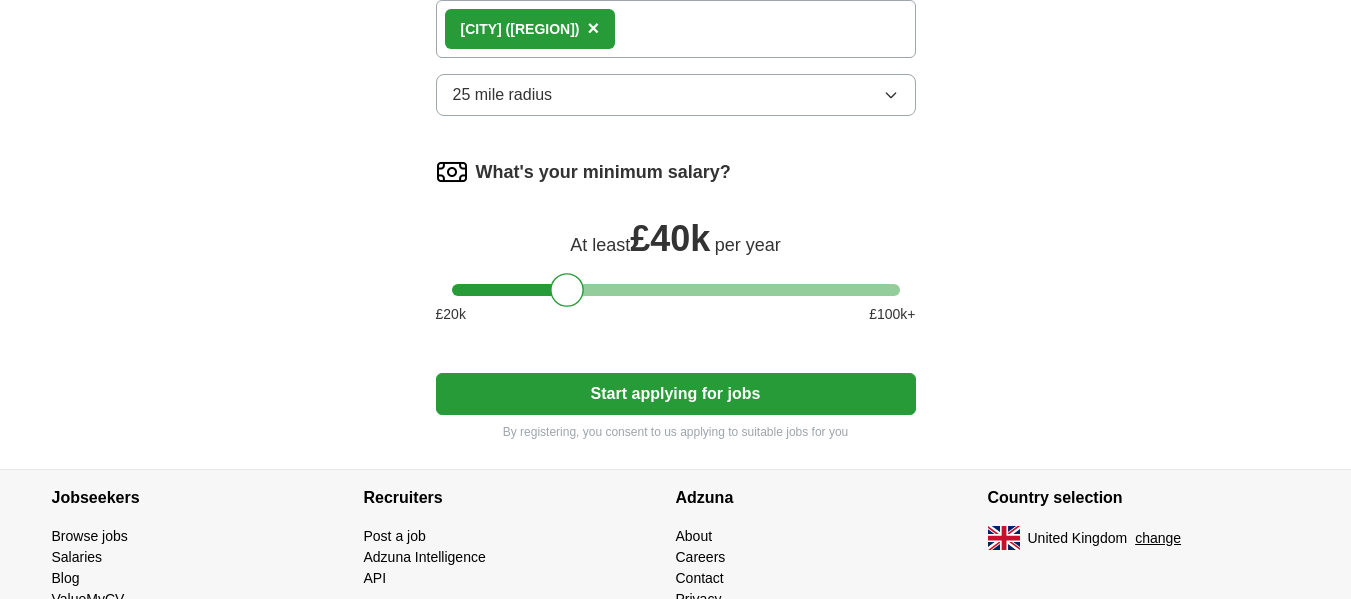 click on "Start applying for jobs" at bounding box center (676, 394) 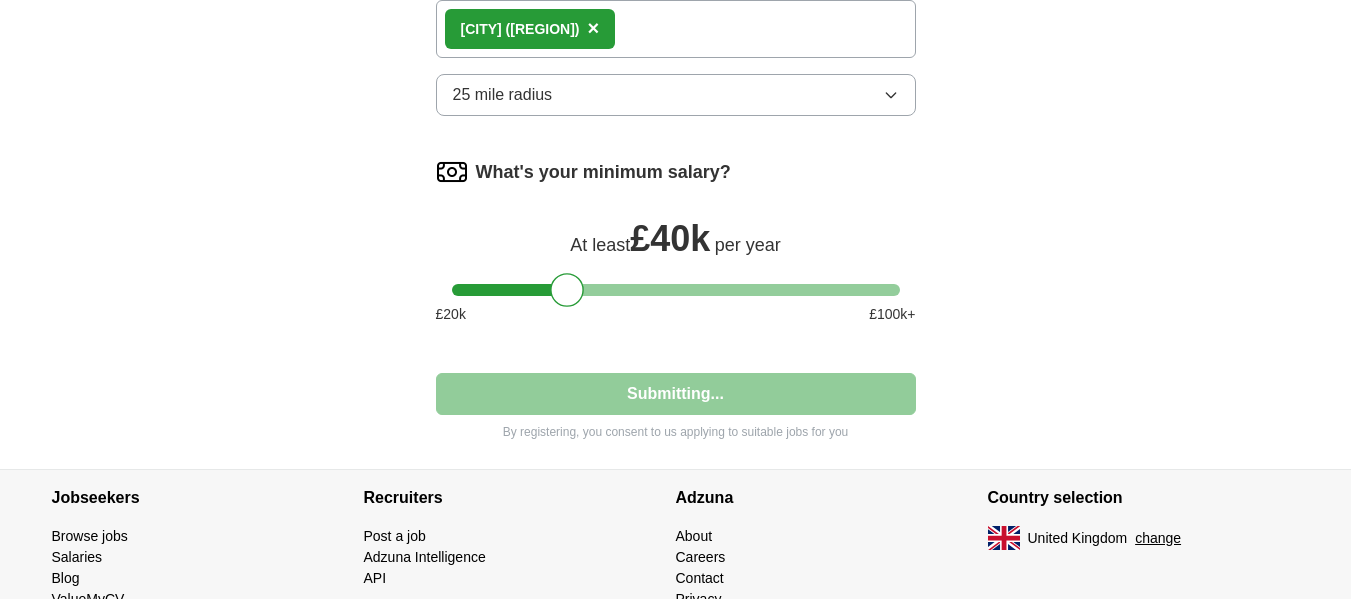 select on "**" 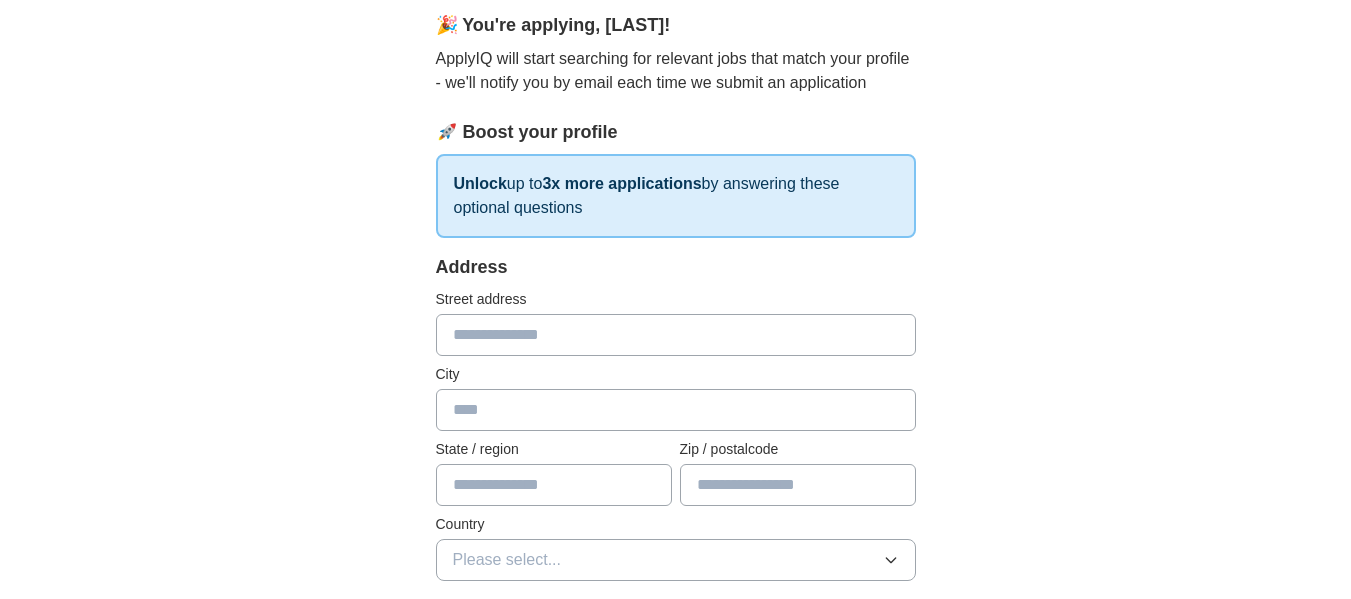 scroll, scrollTop: 166, scrollLeft: 0, axis: vertical 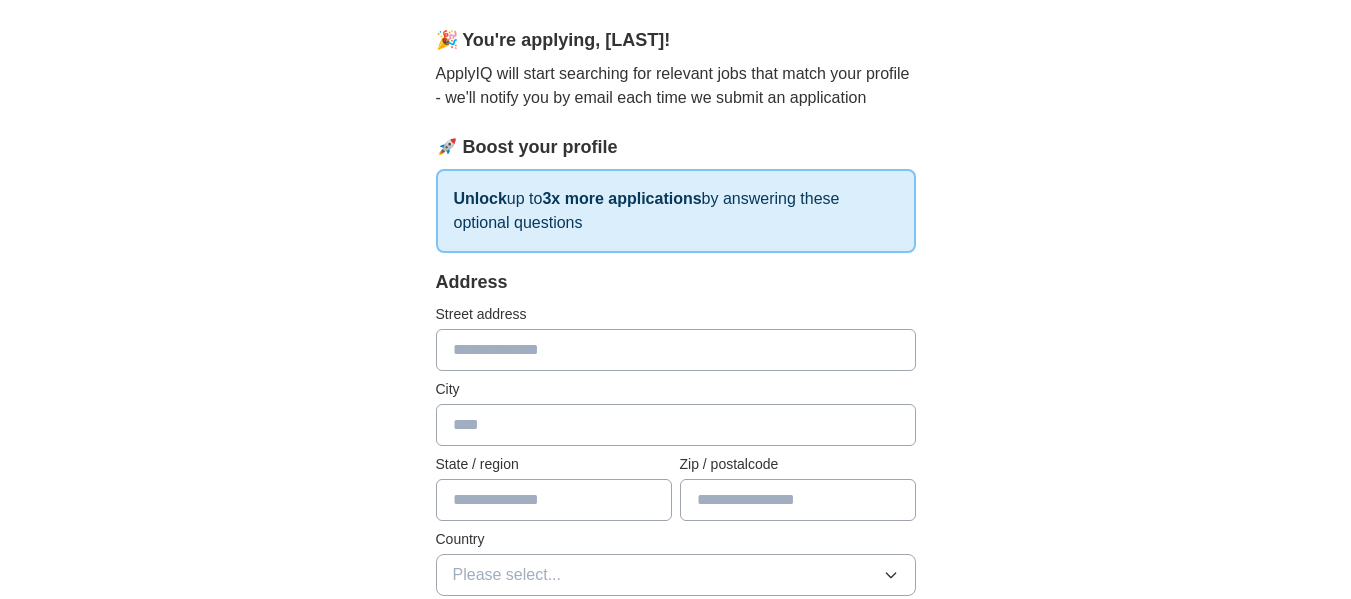 click at bounding box center [676, 350] 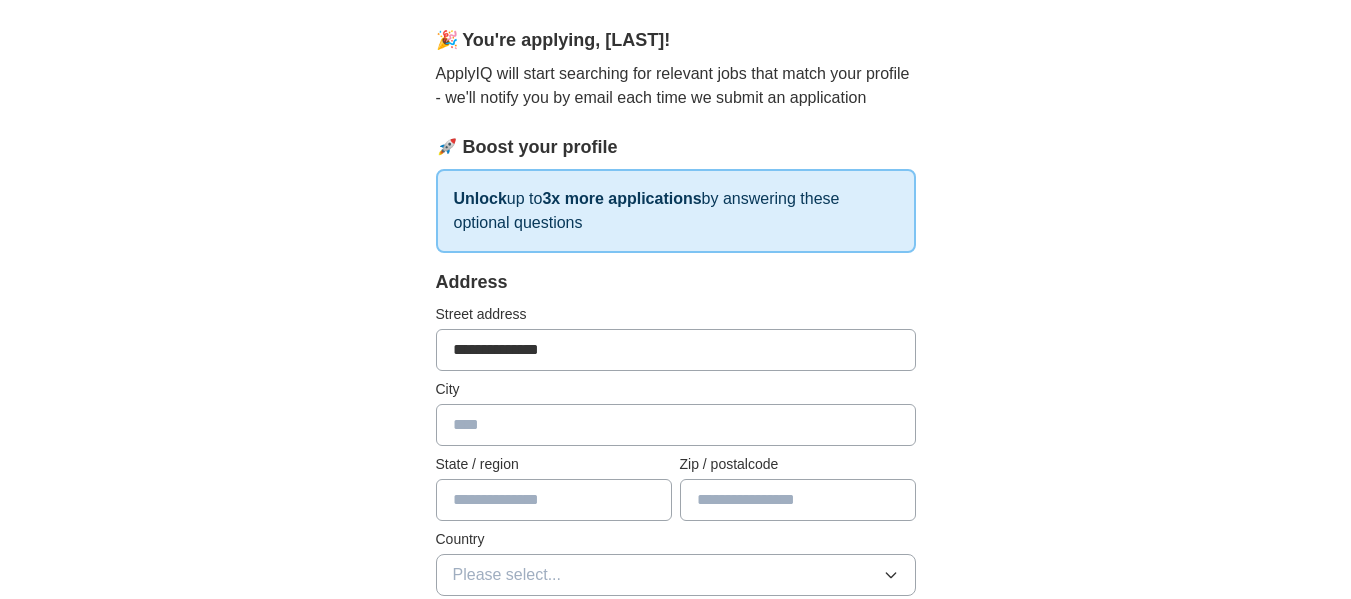type on "*******" 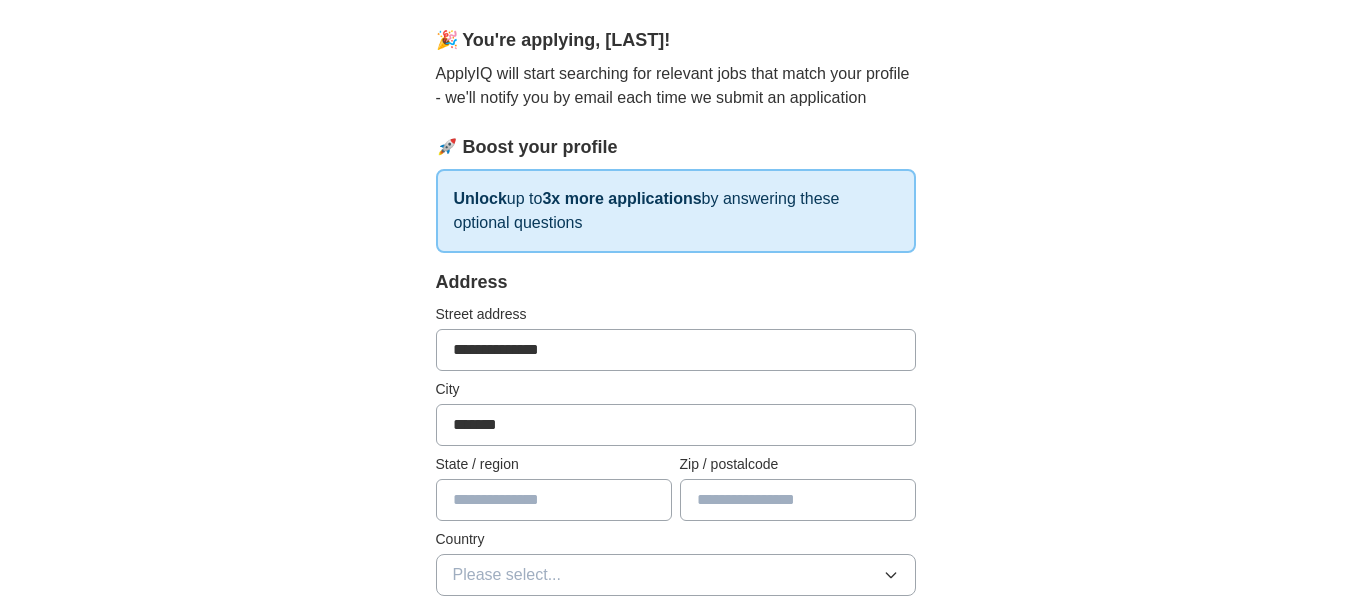 type on "**********" 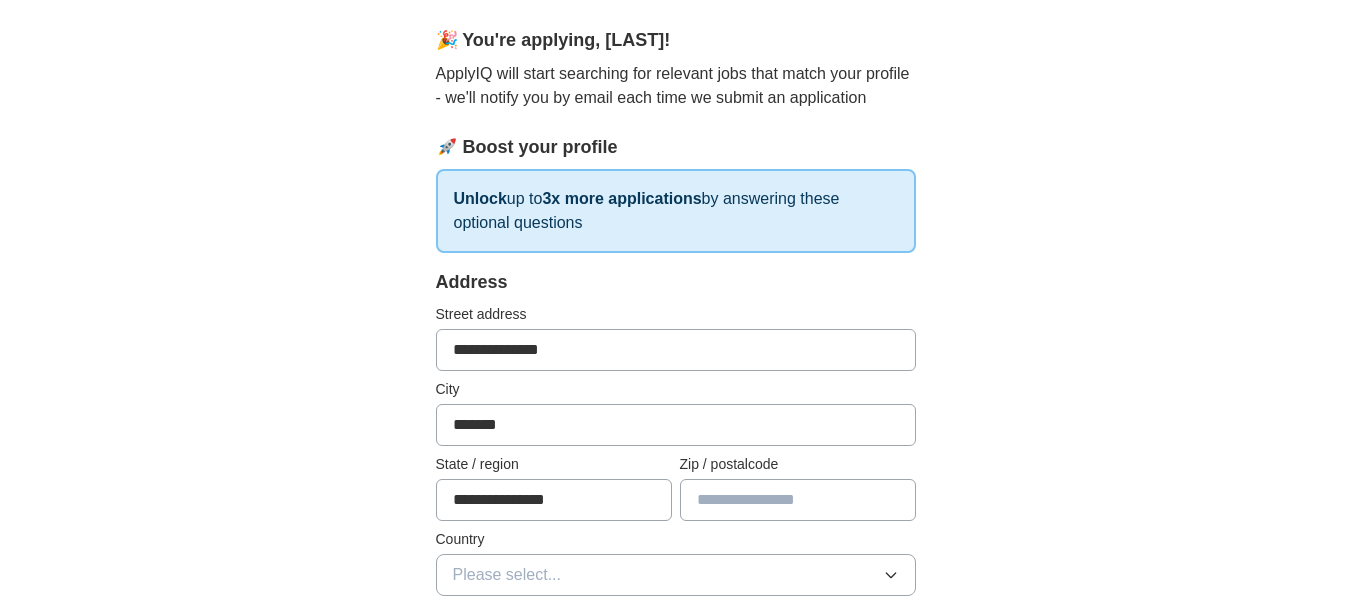 type on "********" 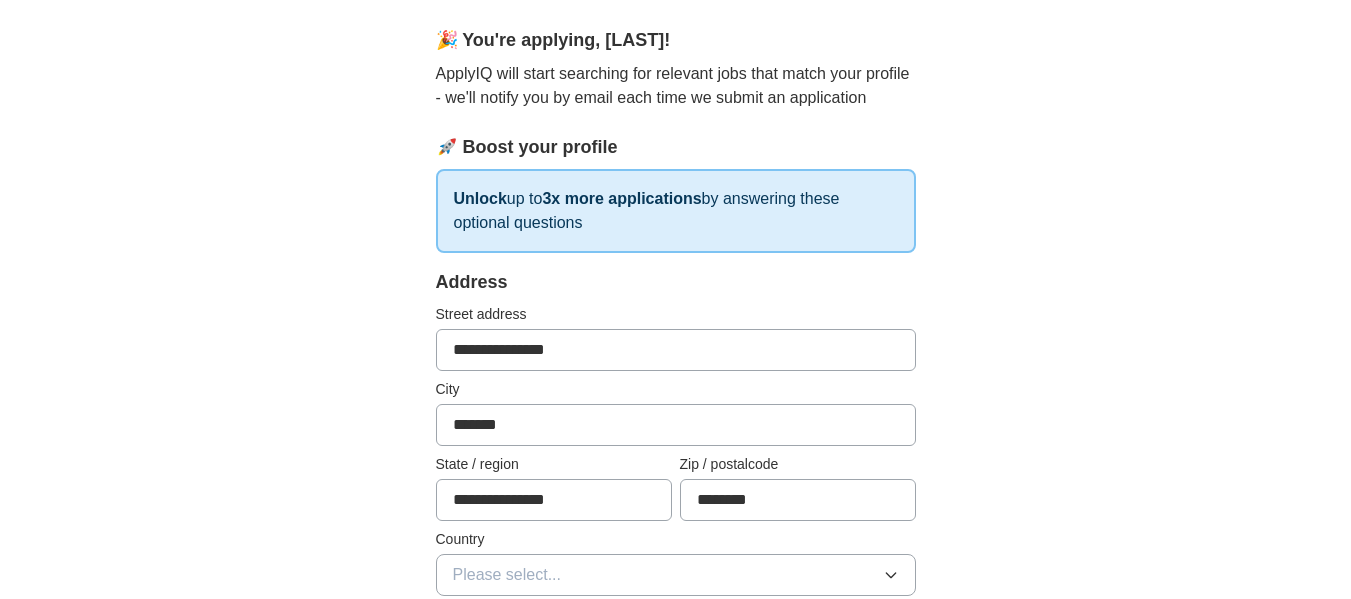 type on "**********" 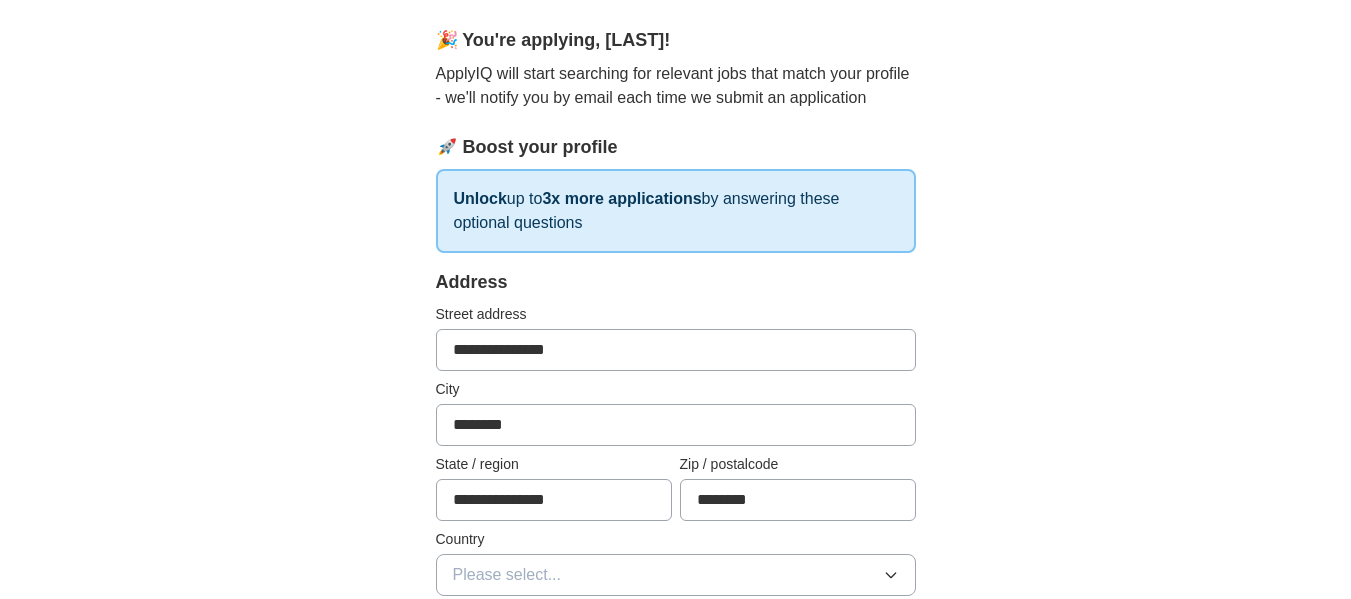 type on "*******" 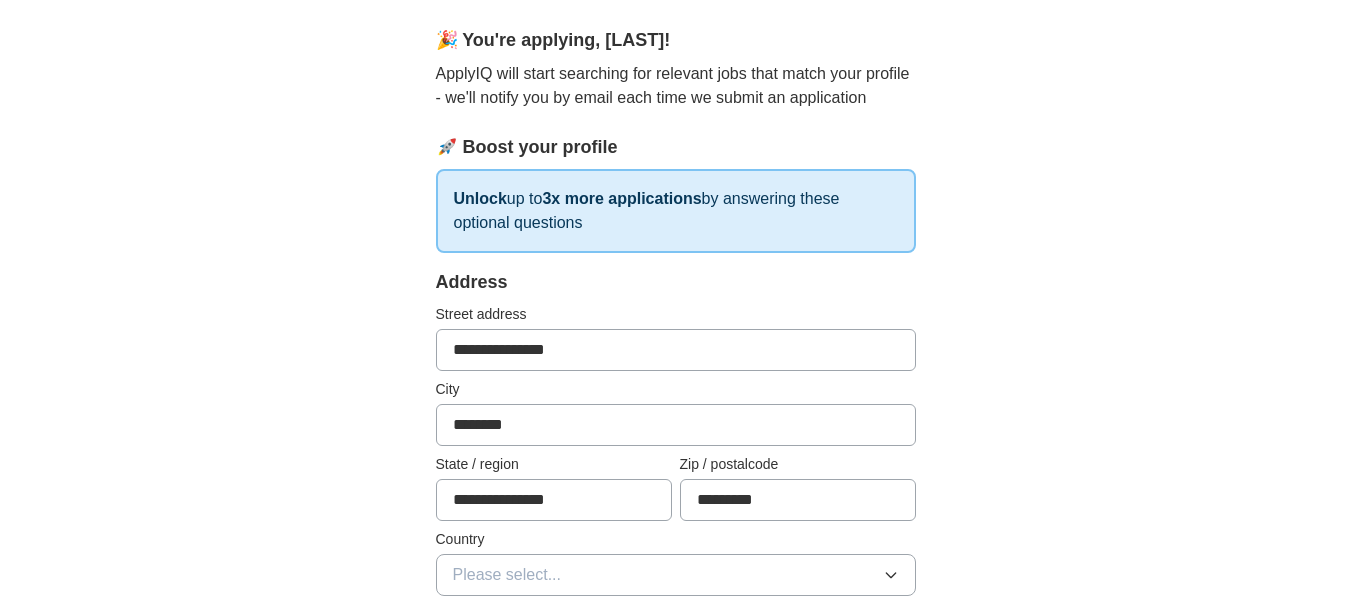 type on "********" 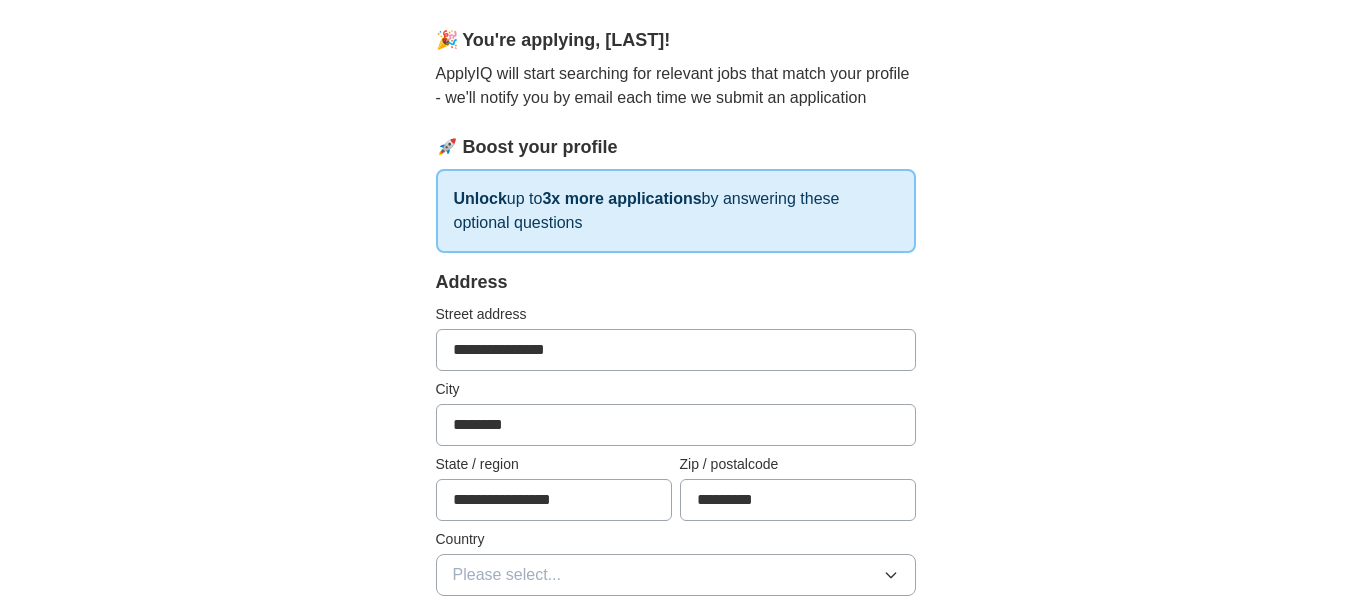 type on "**********" 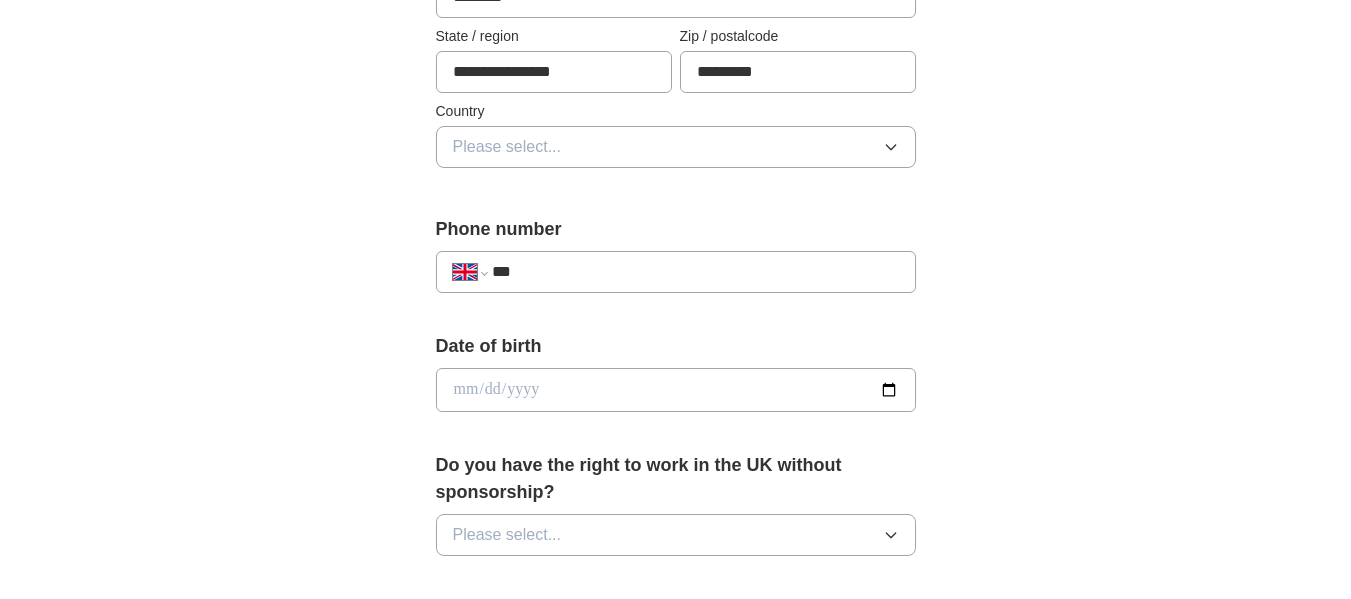 scroll, scrollTop: 627, scrollLeft: 0, axis: vertical 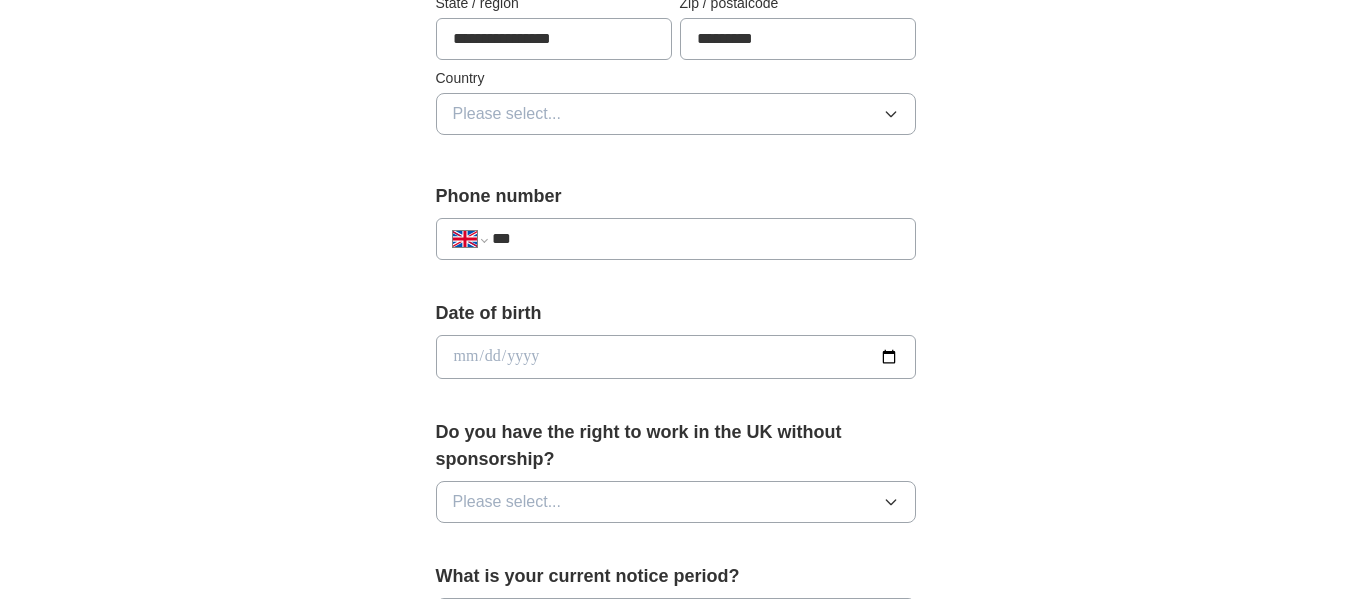 click on "**********" at bounding box center [676, 387] 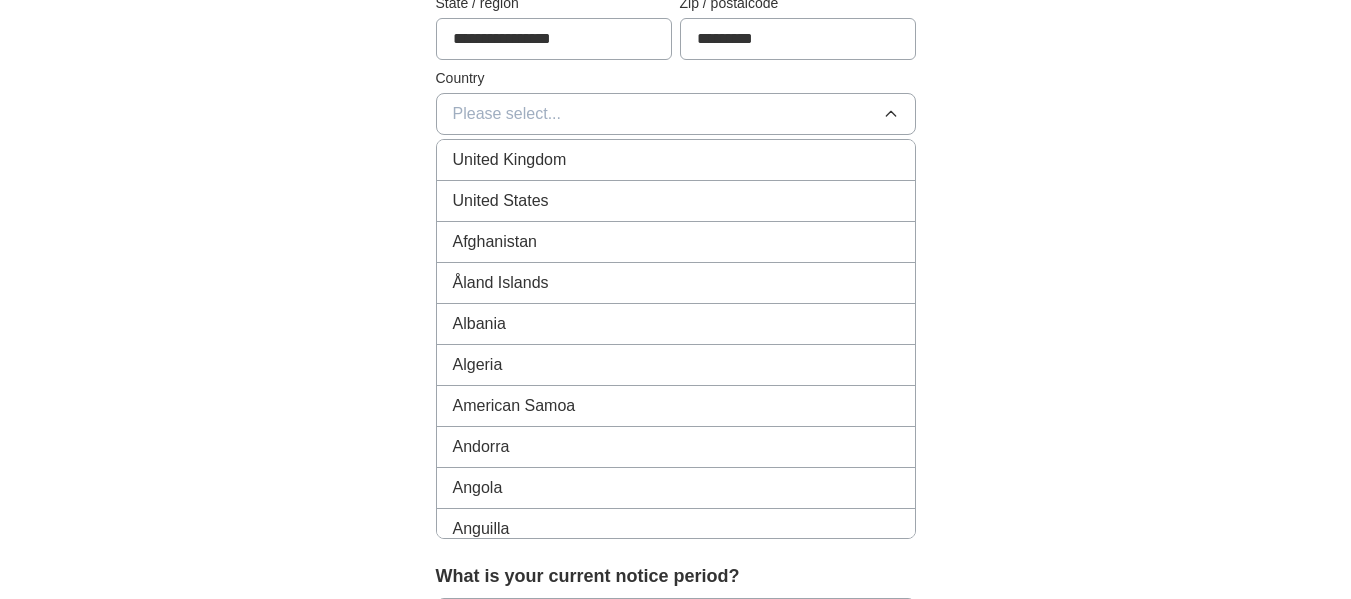 click on "United Kingdom" at bounding box center [676, 160] 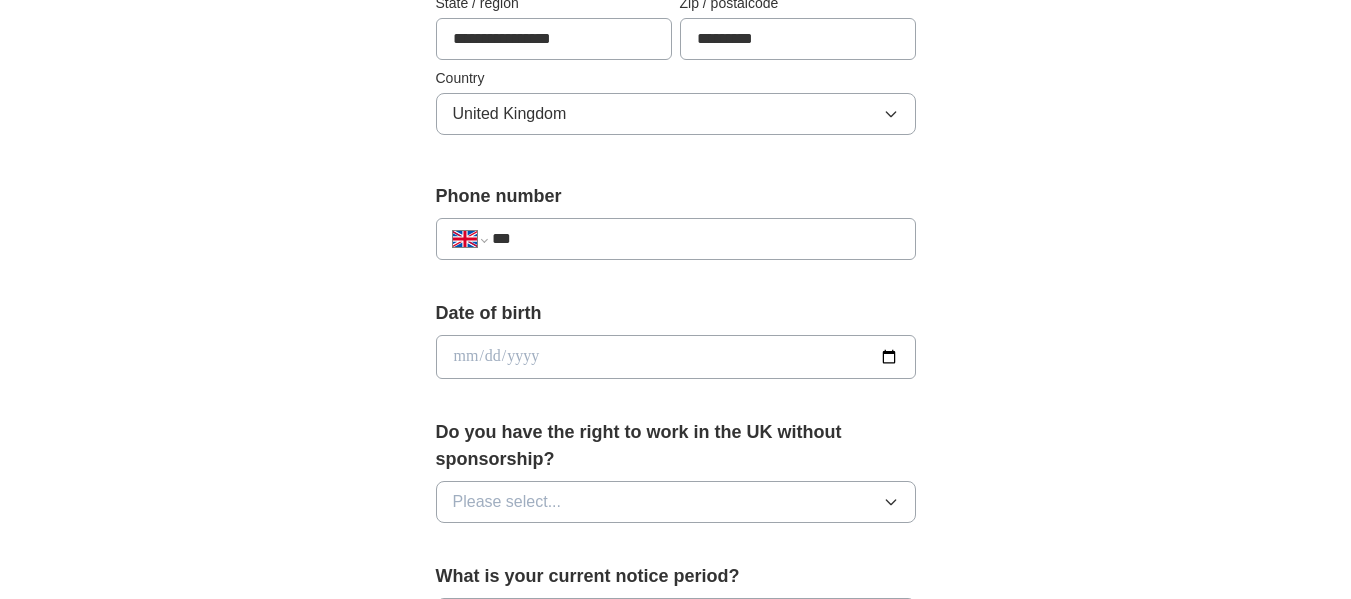click on "***" at bounding box center [695, 239] 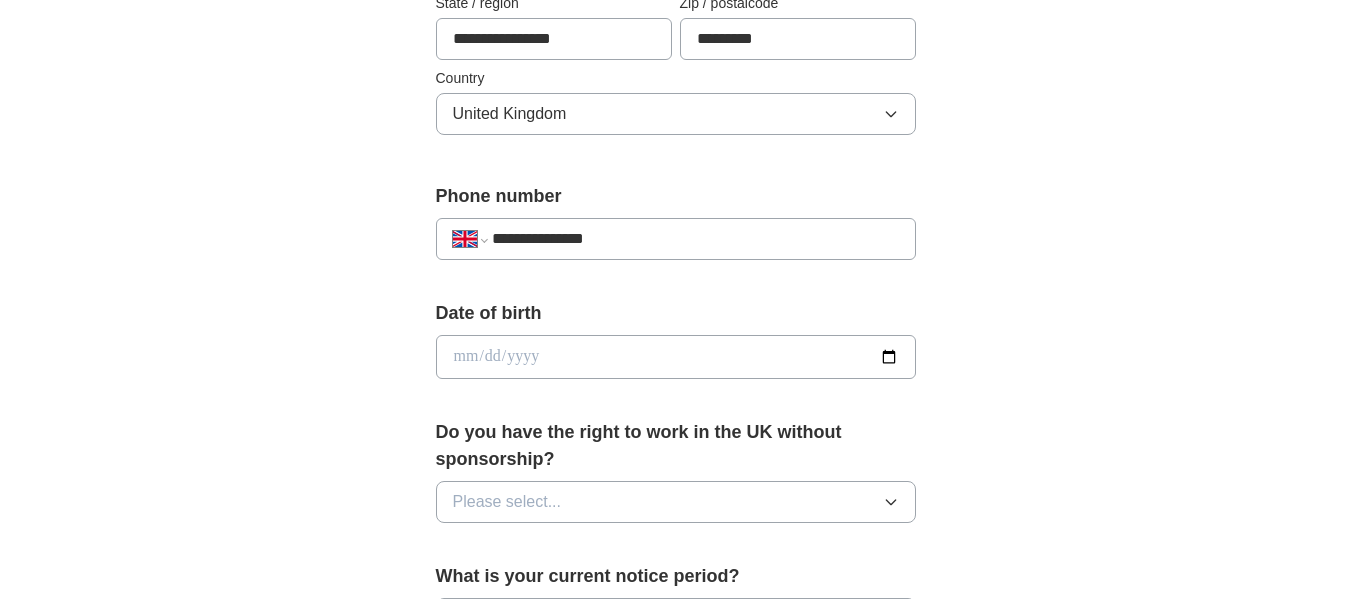 click at bounding box center (676, 357) 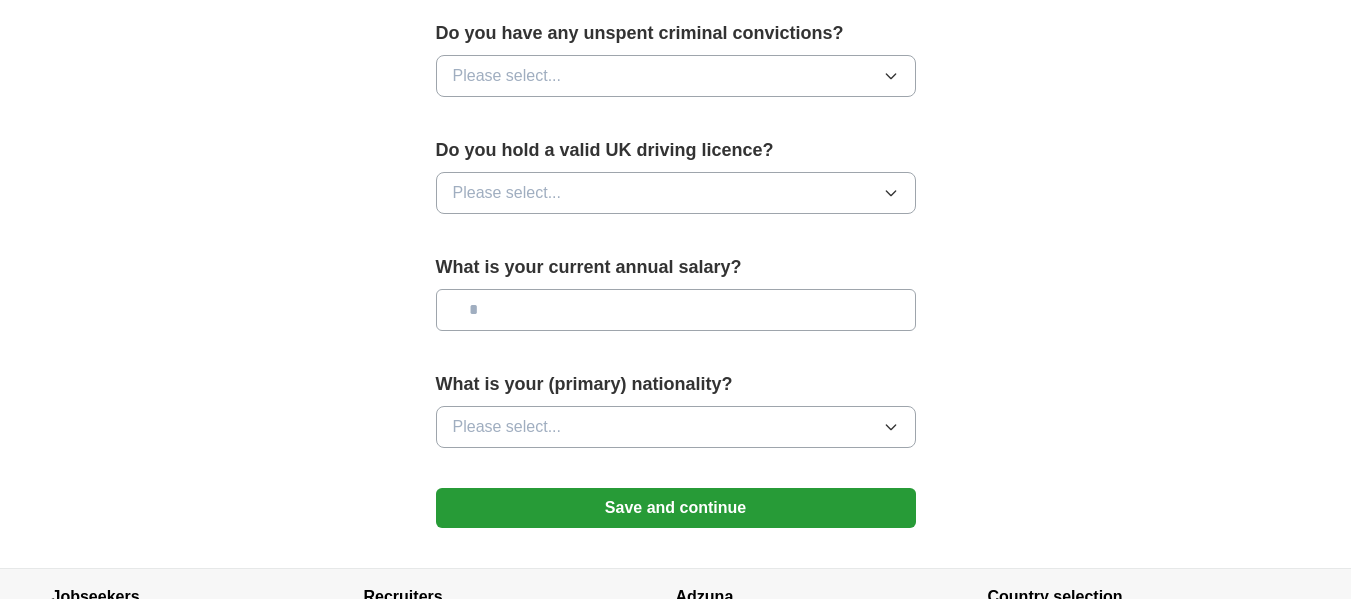 scroll, scrollTop: 1291, scrollLeft: 0, axis: vertical 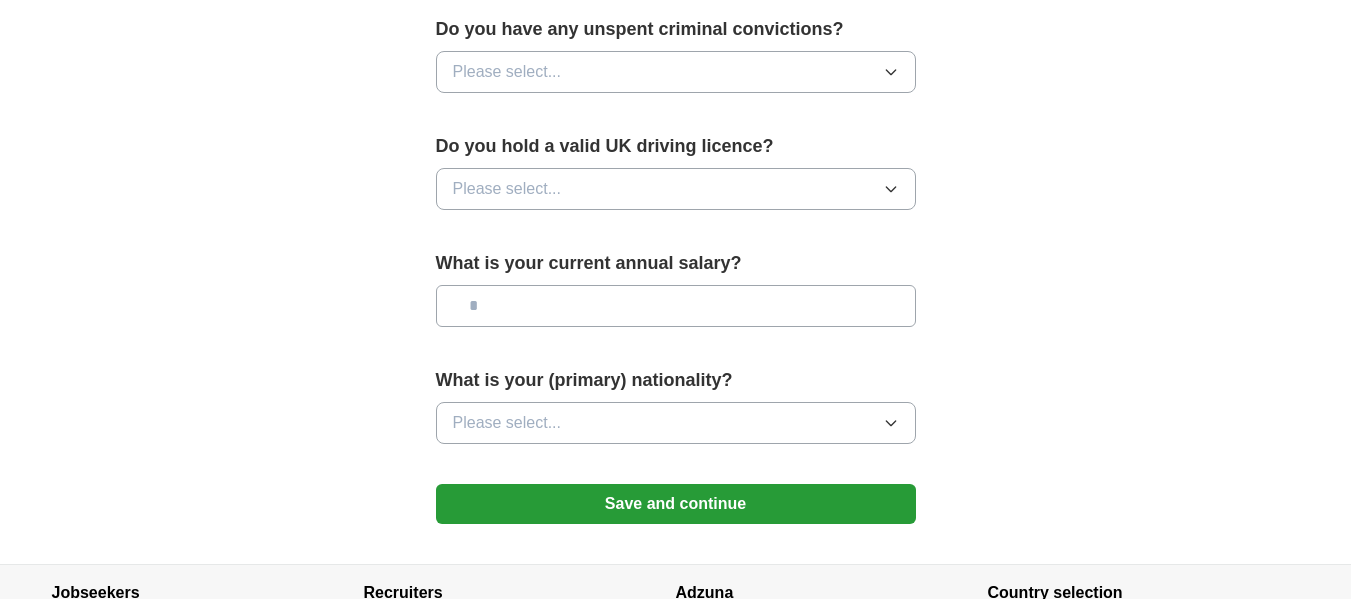 click on "Please select..." at bounding box center (676, 189) 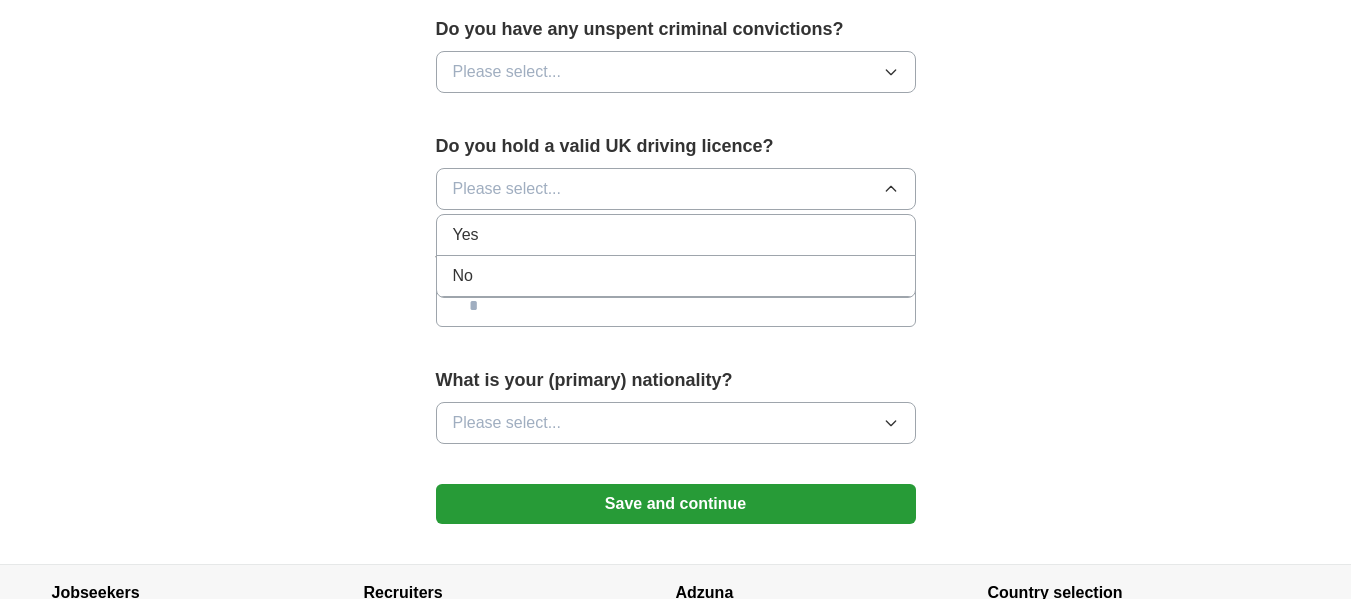 click on "Yes" at bounding box center (676, 235) 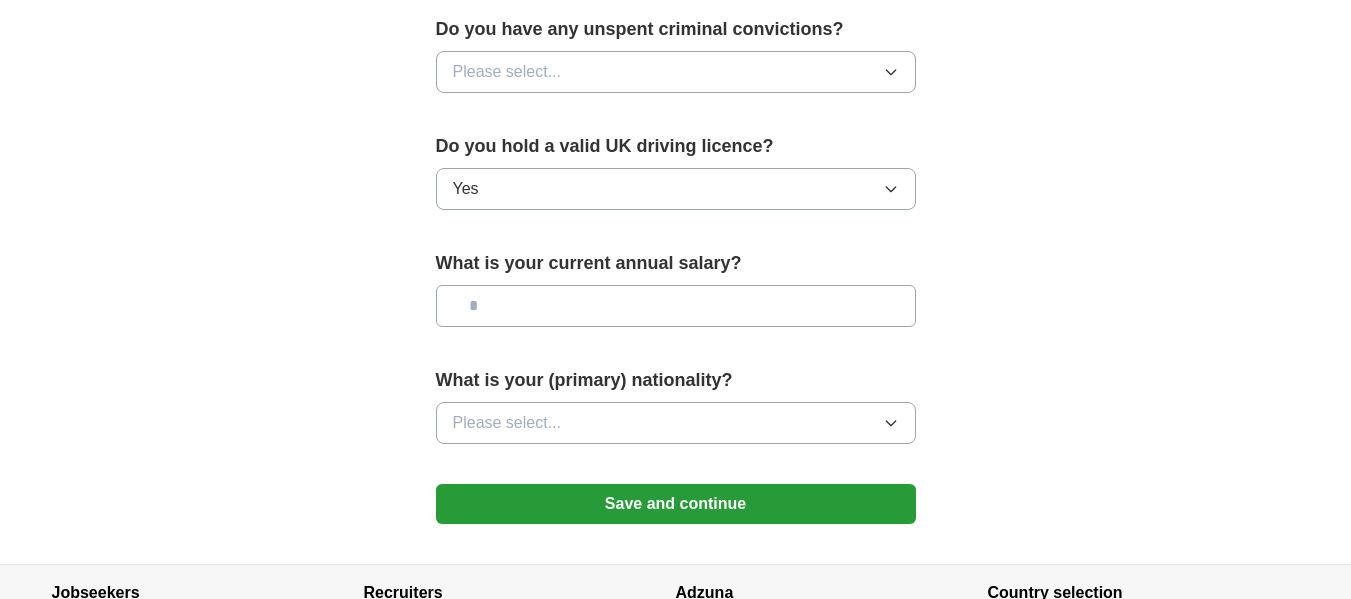 click 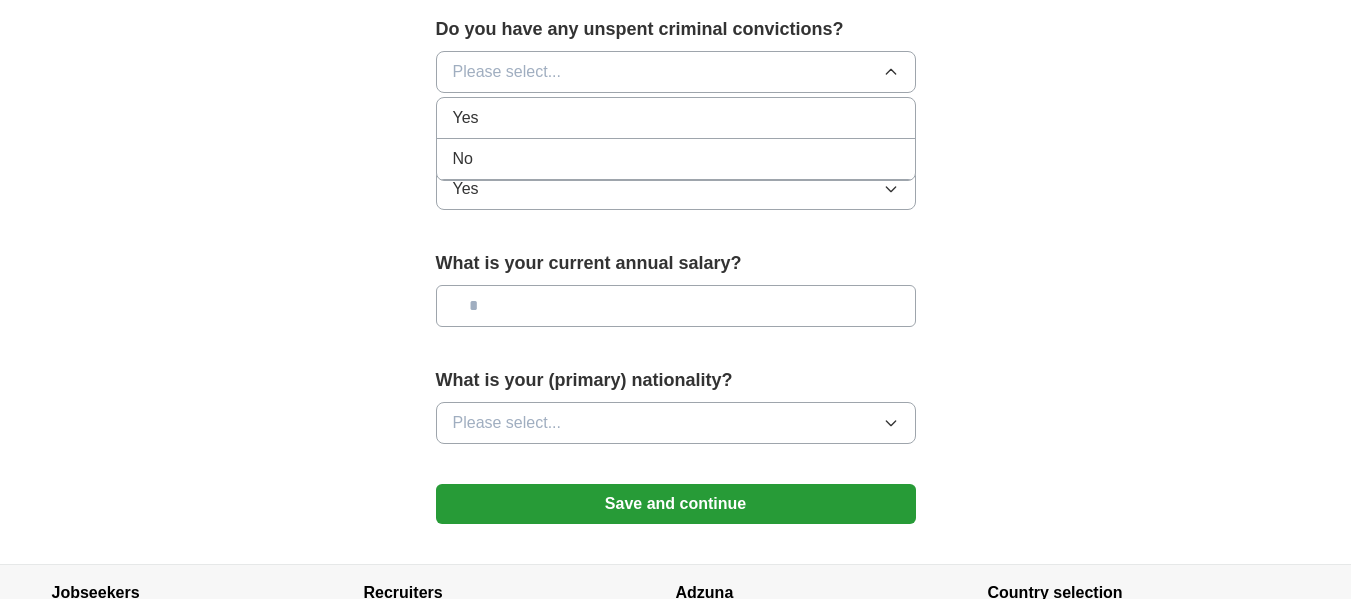 click on "No" at bounding box center [676, 159] 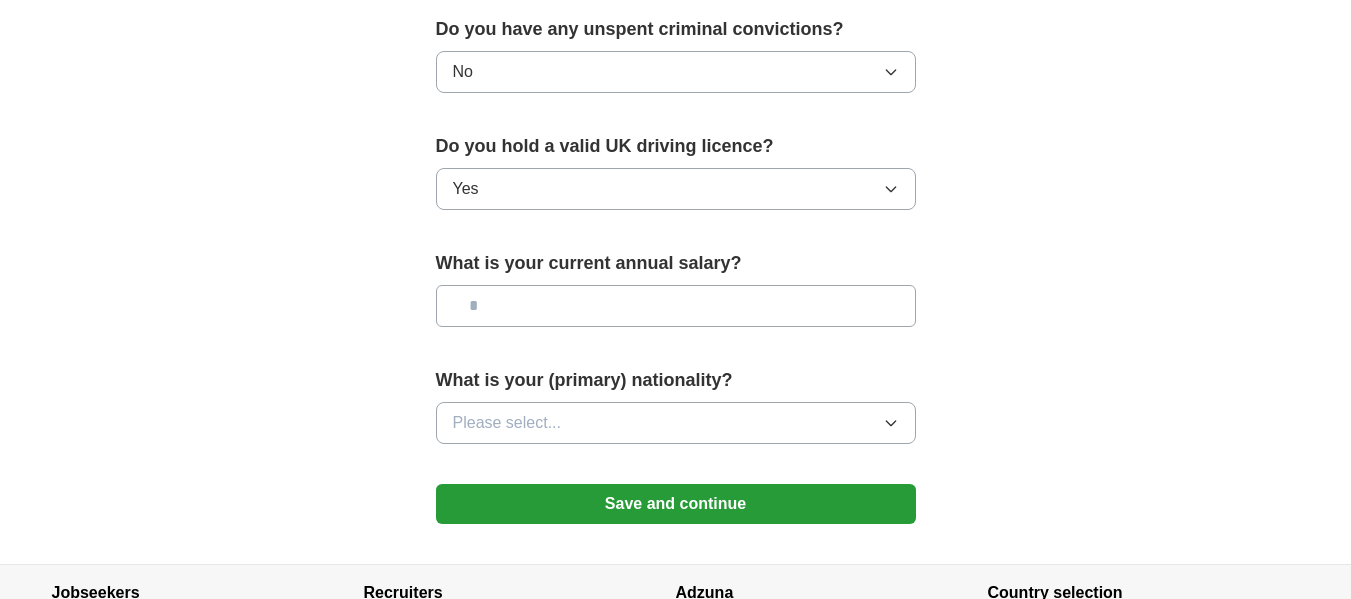 click at bounding box center (676, 306) 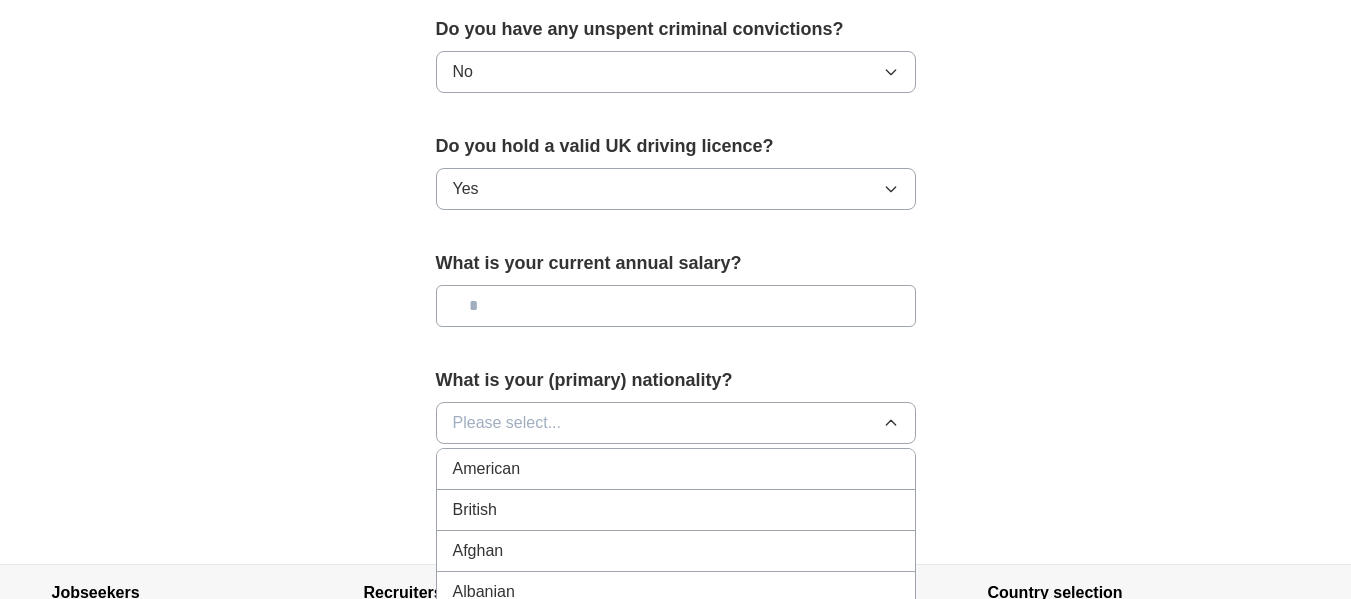 type 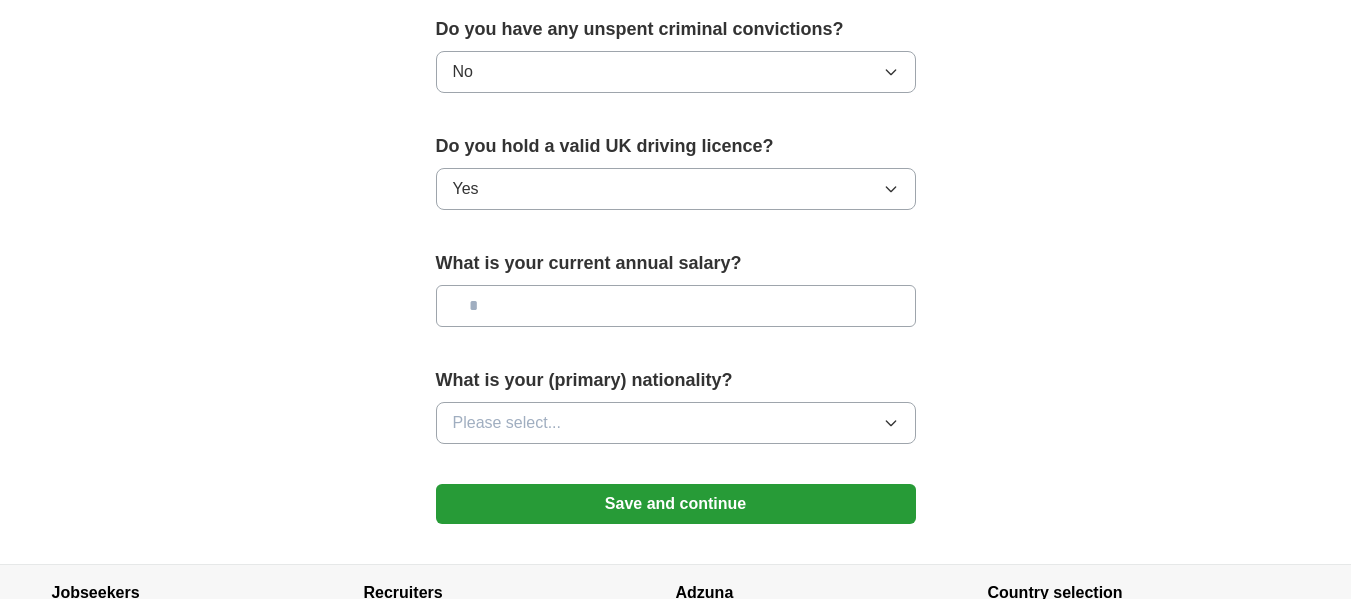 click on "Please select..." at bounding box center (676, 423) 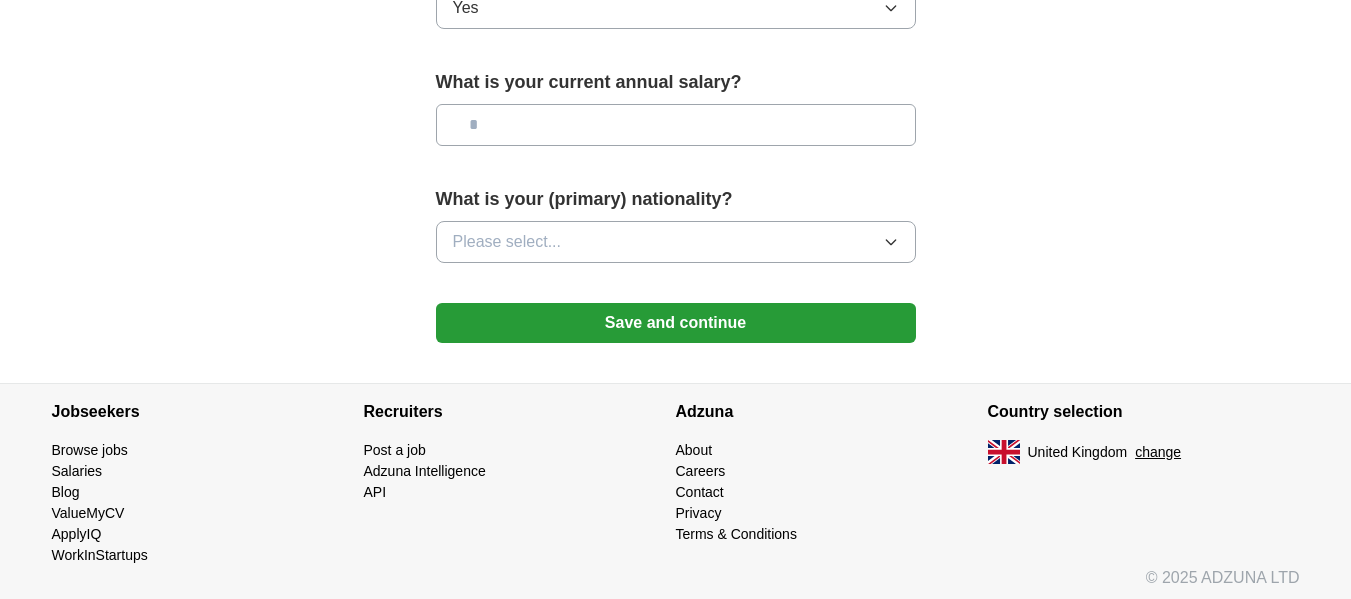 scroll, scrollTop: 1479, scrollLeft: 0, axis: vertical 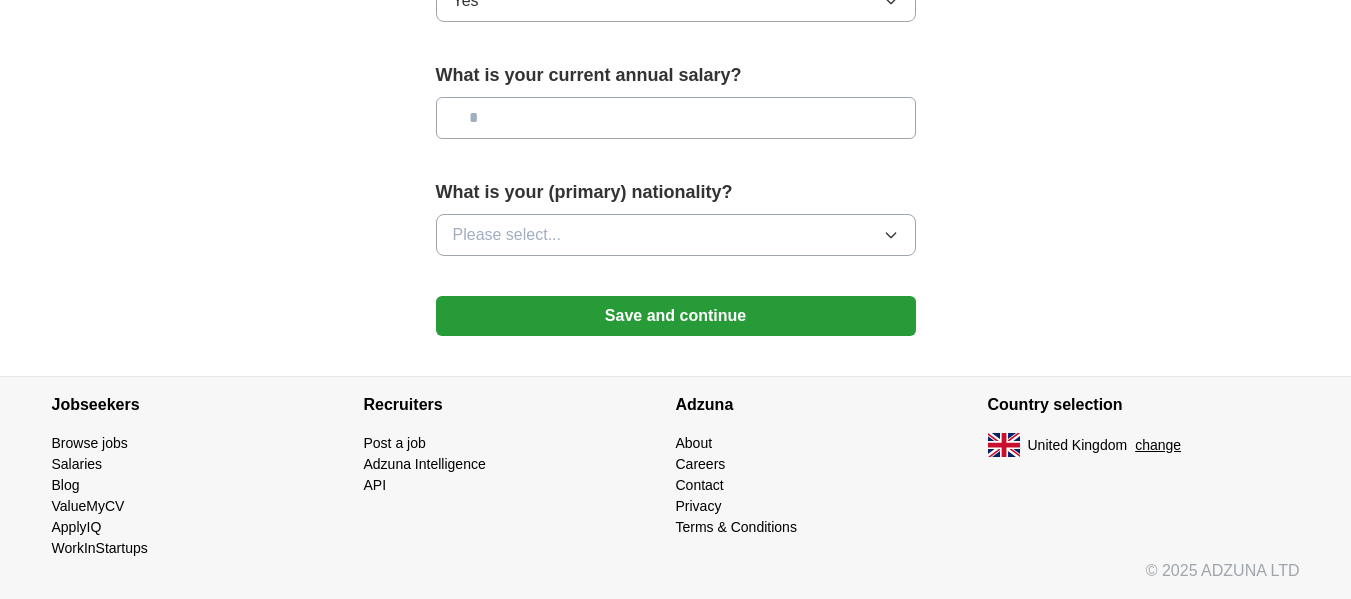 click on "Please select..." at bounding box center [676, 235] 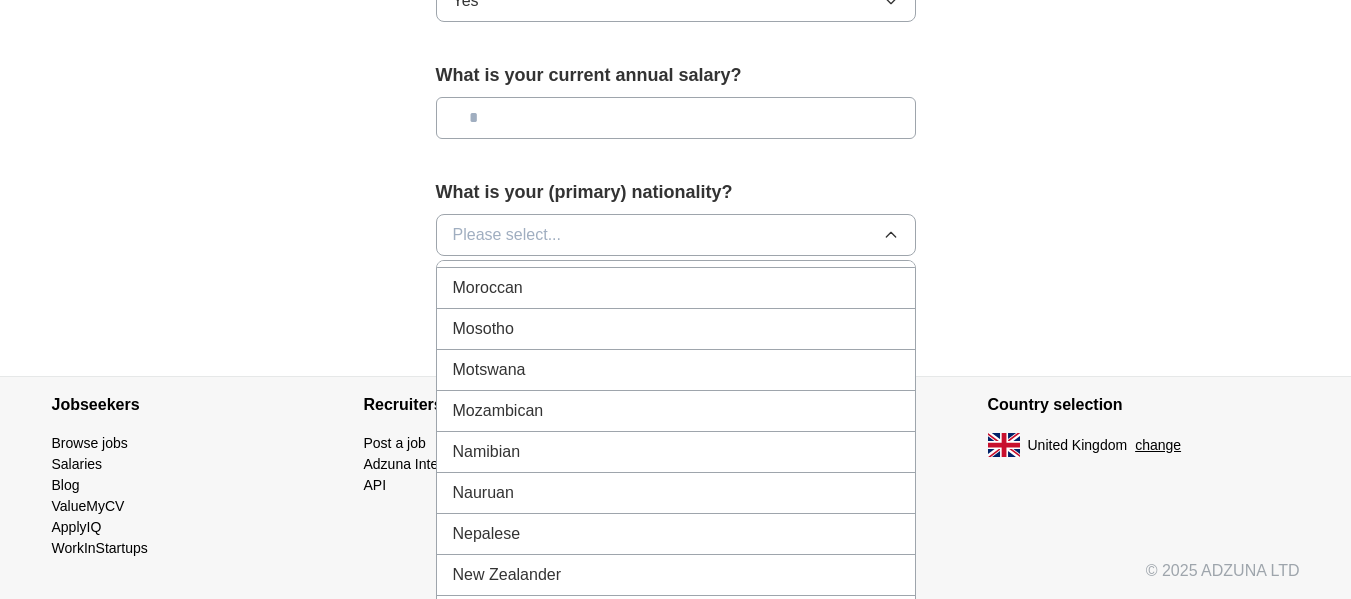 scroll, scrollTop: 5220, scrollLeft: 0, axis: vertical 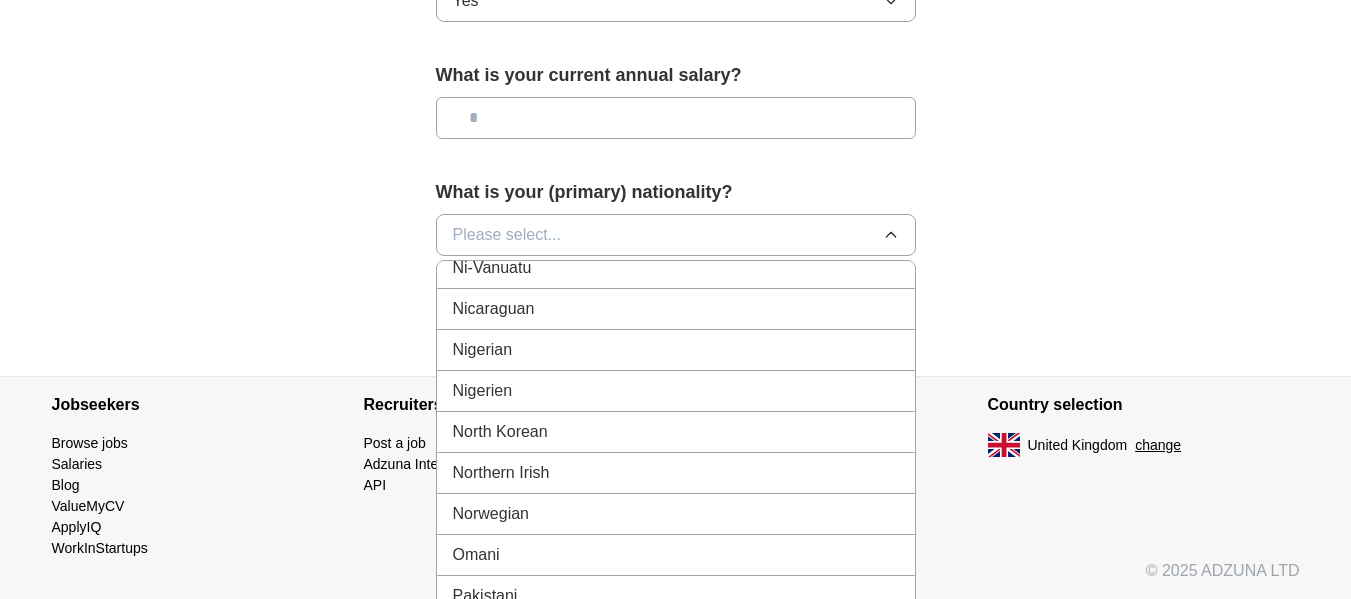 click on "Nigerien" at bounding box center (676, 391) 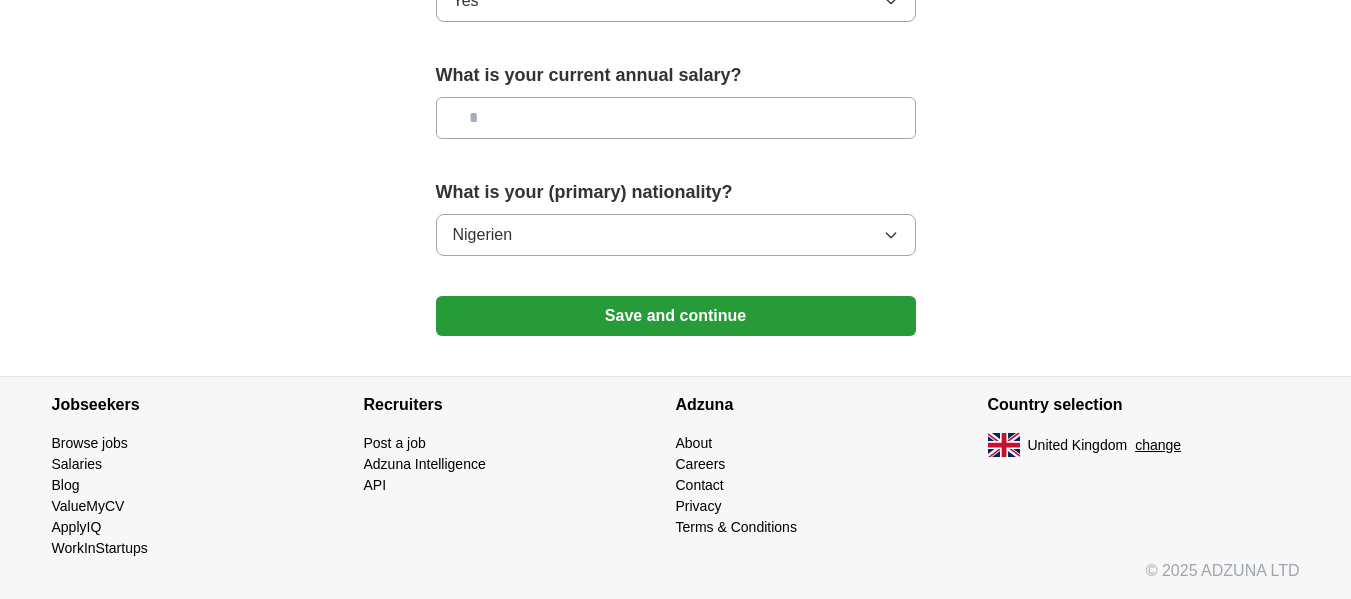 click on "Nigerien" at bounding box center (676, 235) 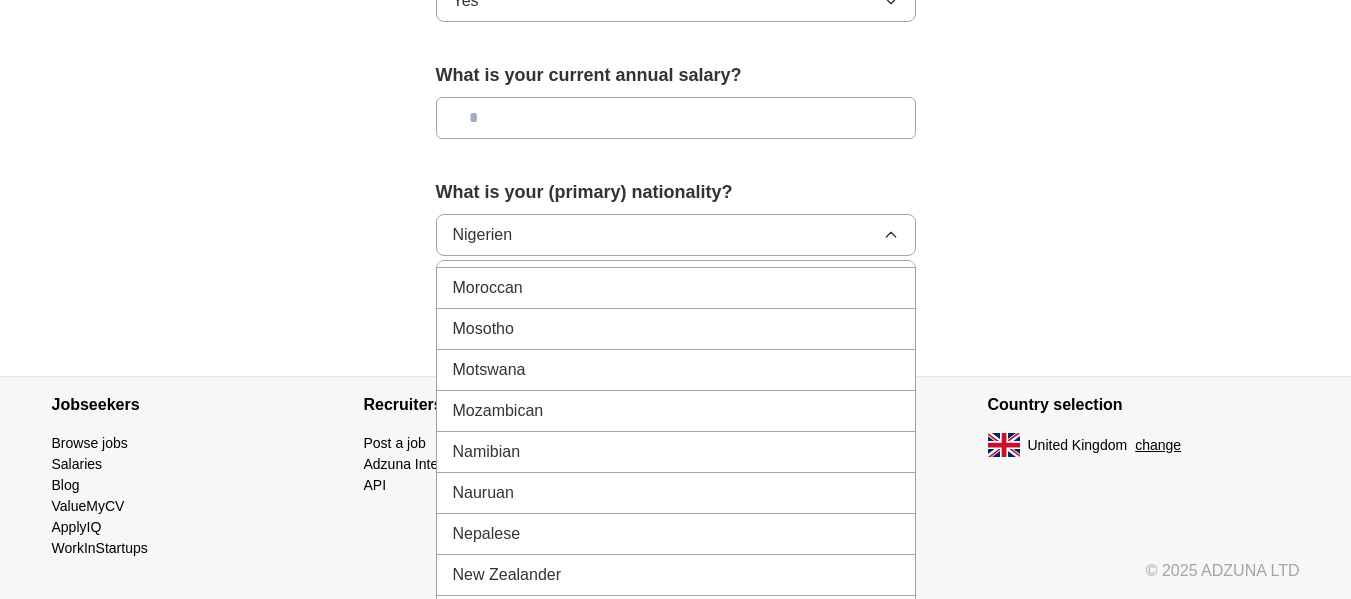 scroll, scrollTop: 5220, scrollLeft: 0, axis: vertical 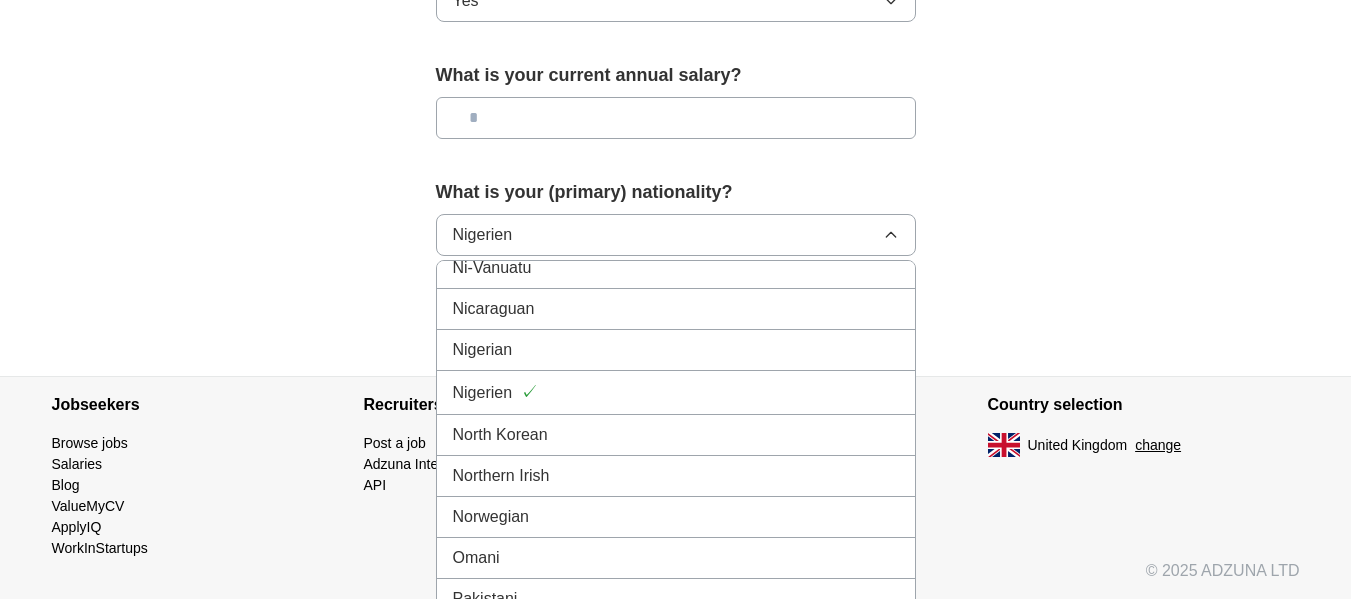 click on "Nigerian" at bounding box center (676, 350) 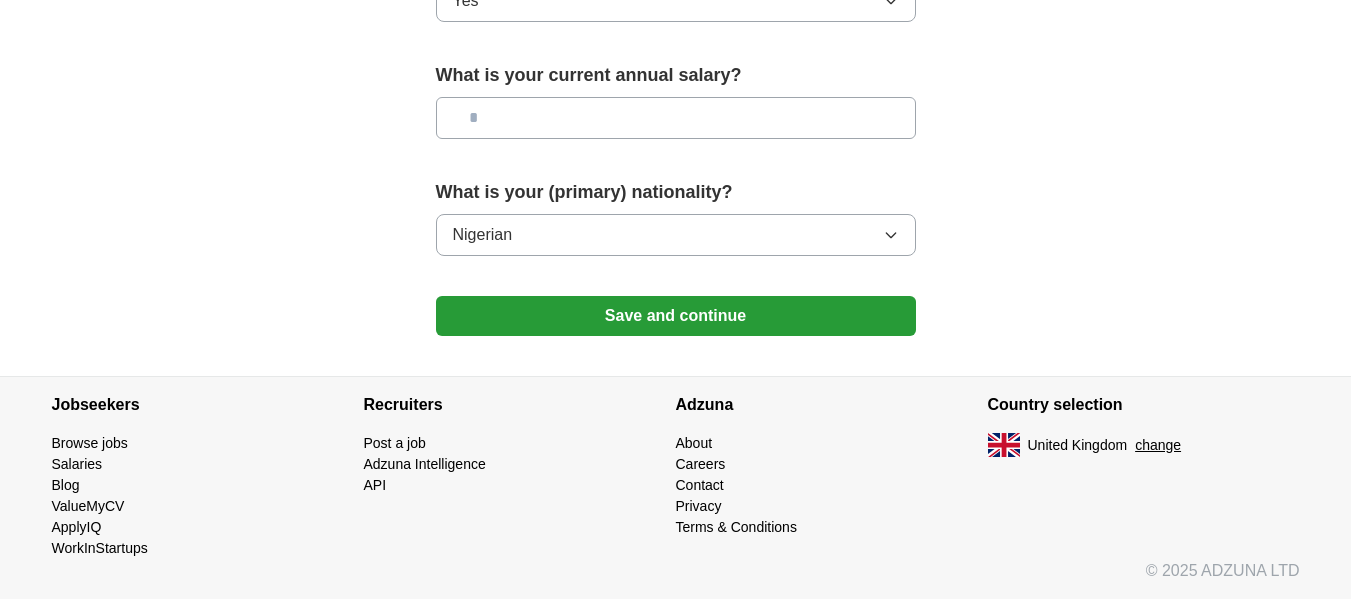 click at bounding box center [676, 118] 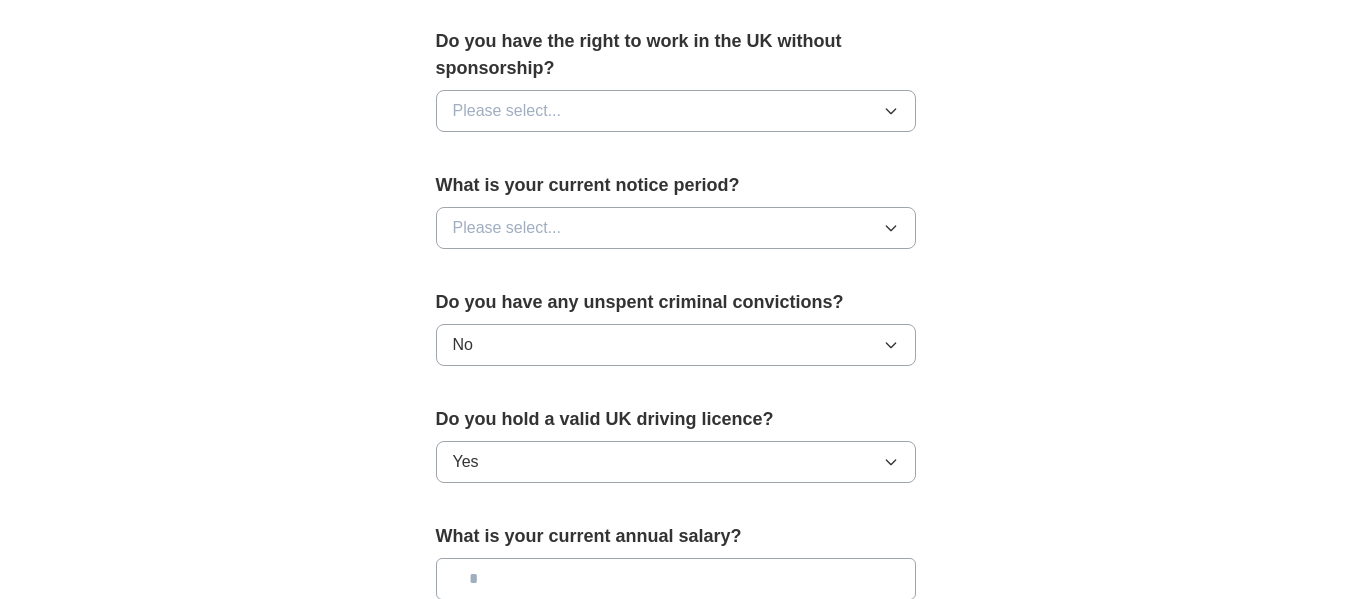 scroll, scrollTop: 1014, scrollLeft: 0, axis: vertical 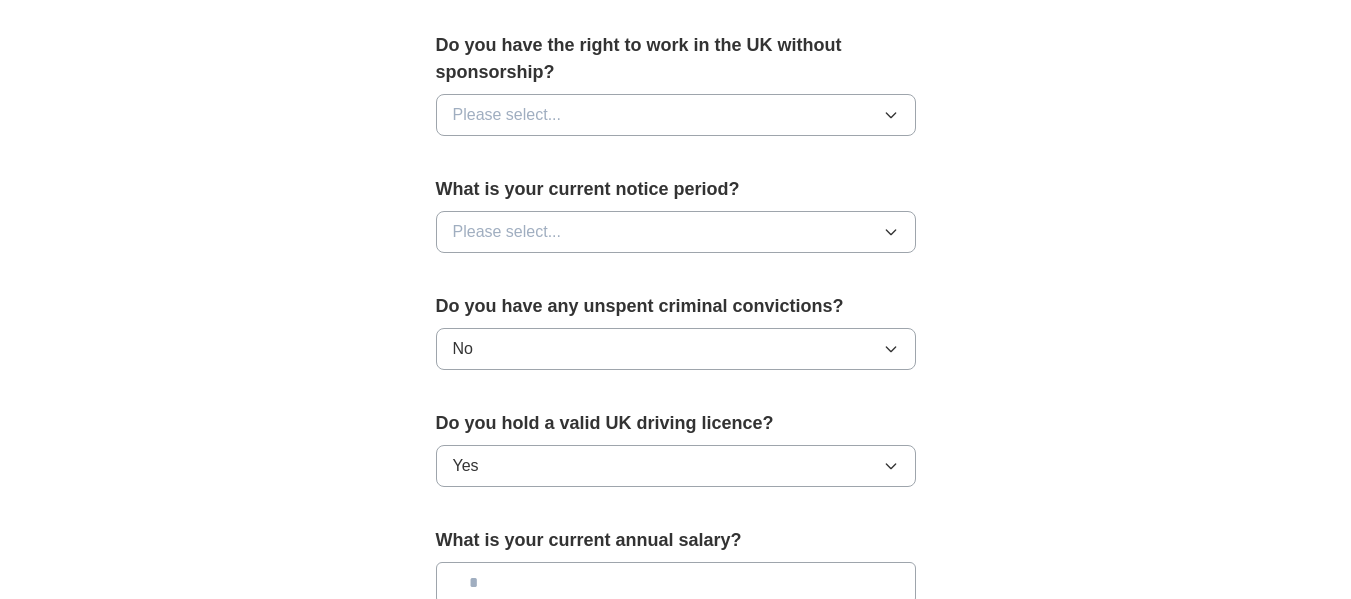 click on "What is your current notice period? Please select..." at bounding box center (676, 222) 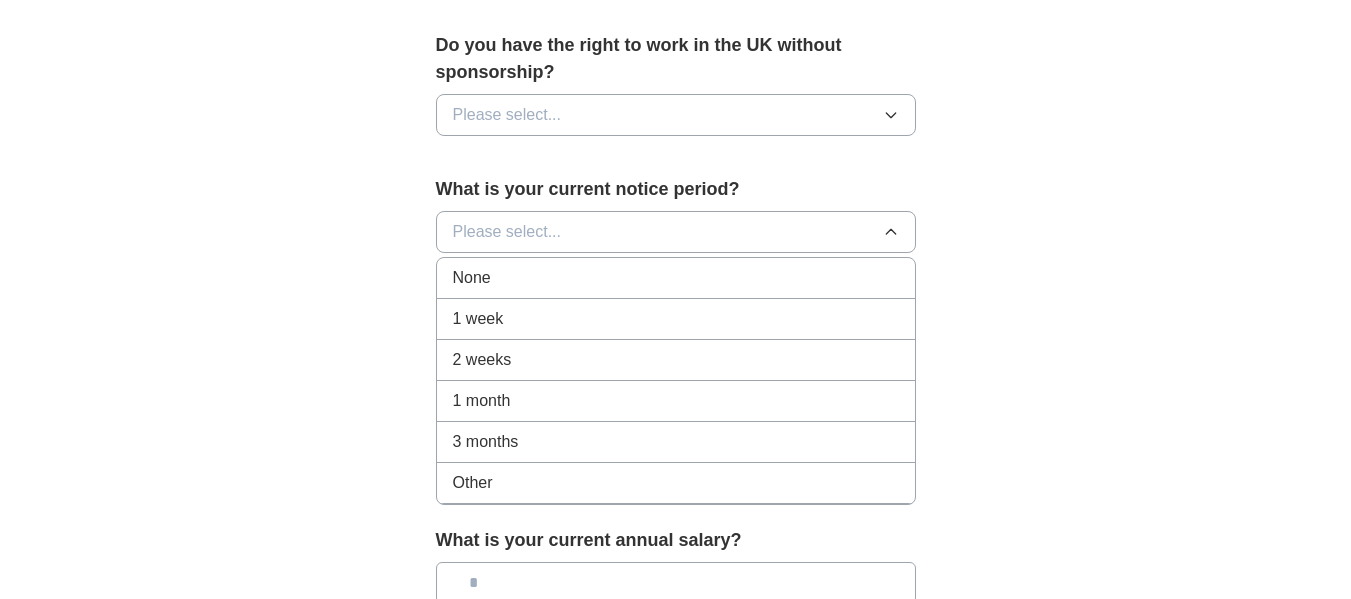 click on "1 month" at bounding box center [676, 401] 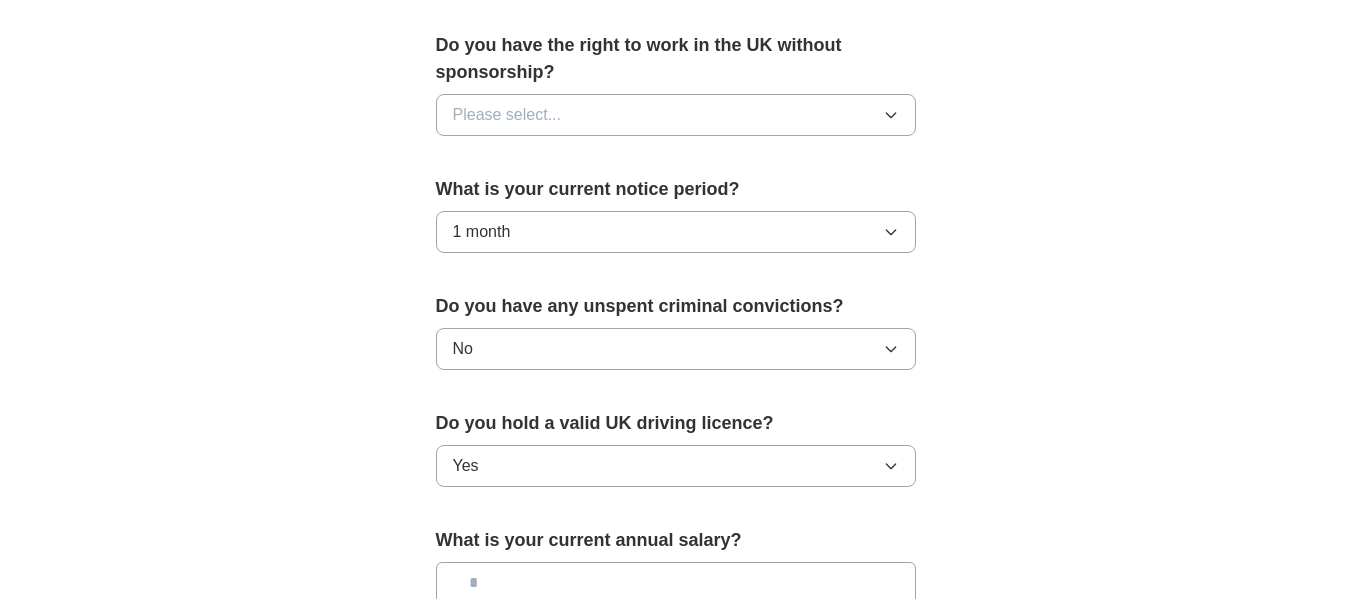 click on "Please select..." at bounding box center [676, 115] 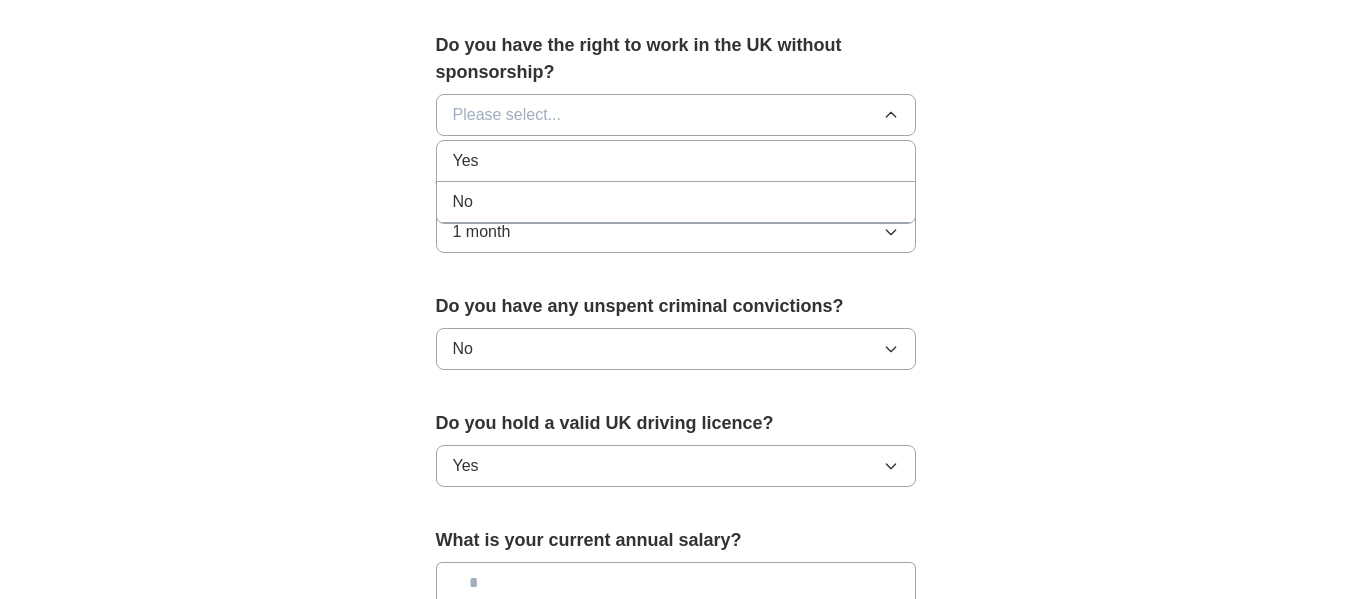click on "Yes" at bounding box center [676, 161] 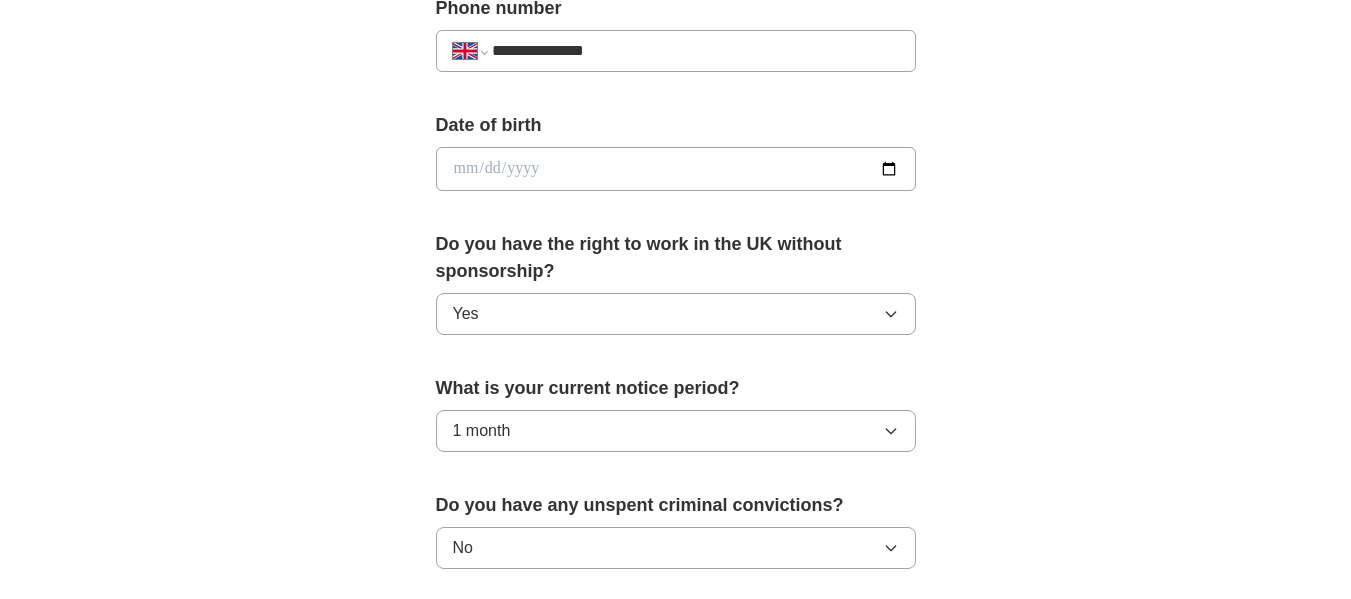 scroll, scrollTop: 808, scrollLeft: 0, axis: vertical 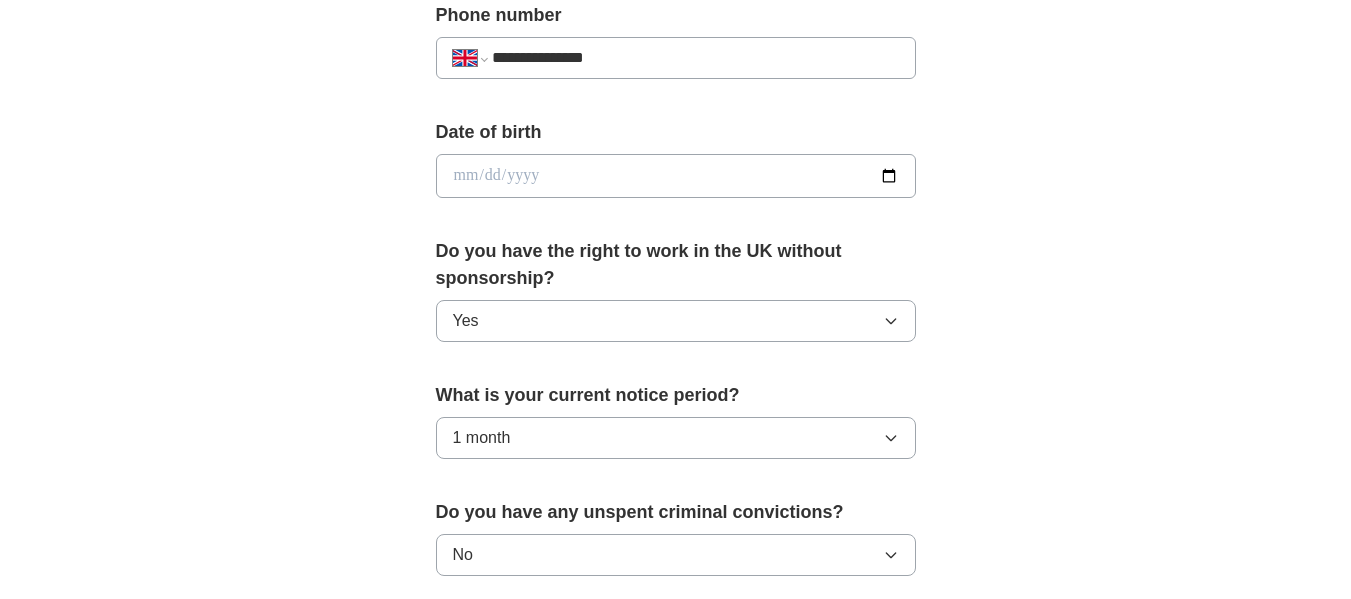 click at bounding box center (676, 176) 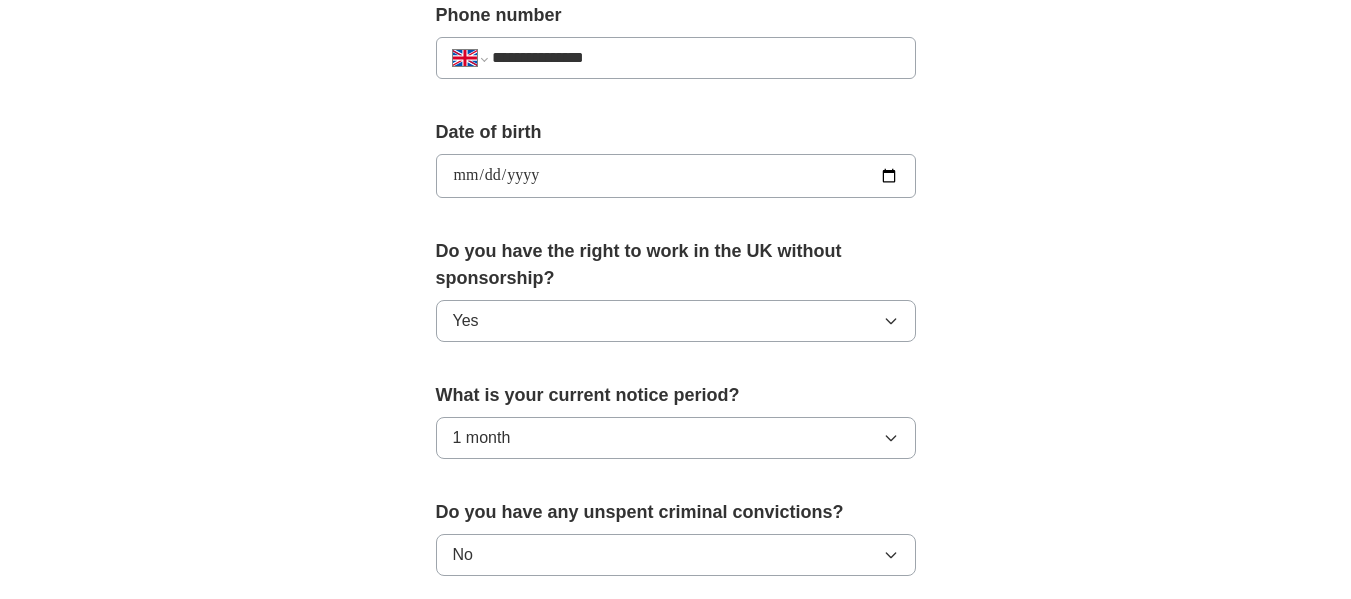 type on "**********" 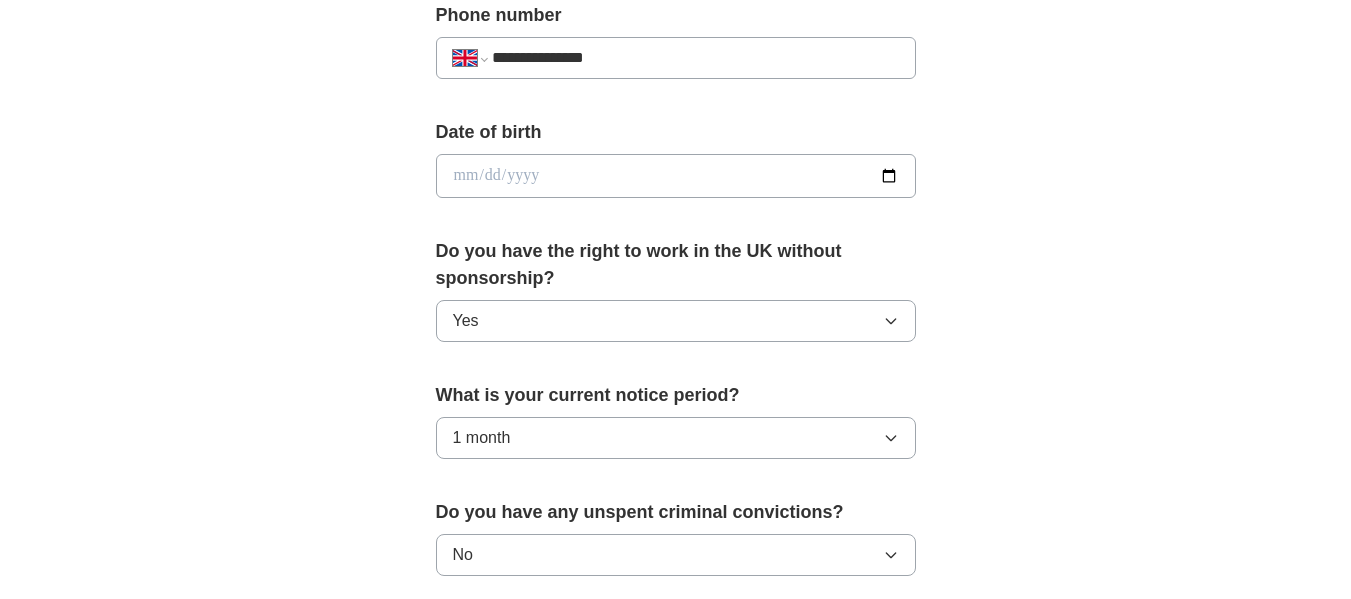 type on "**********" 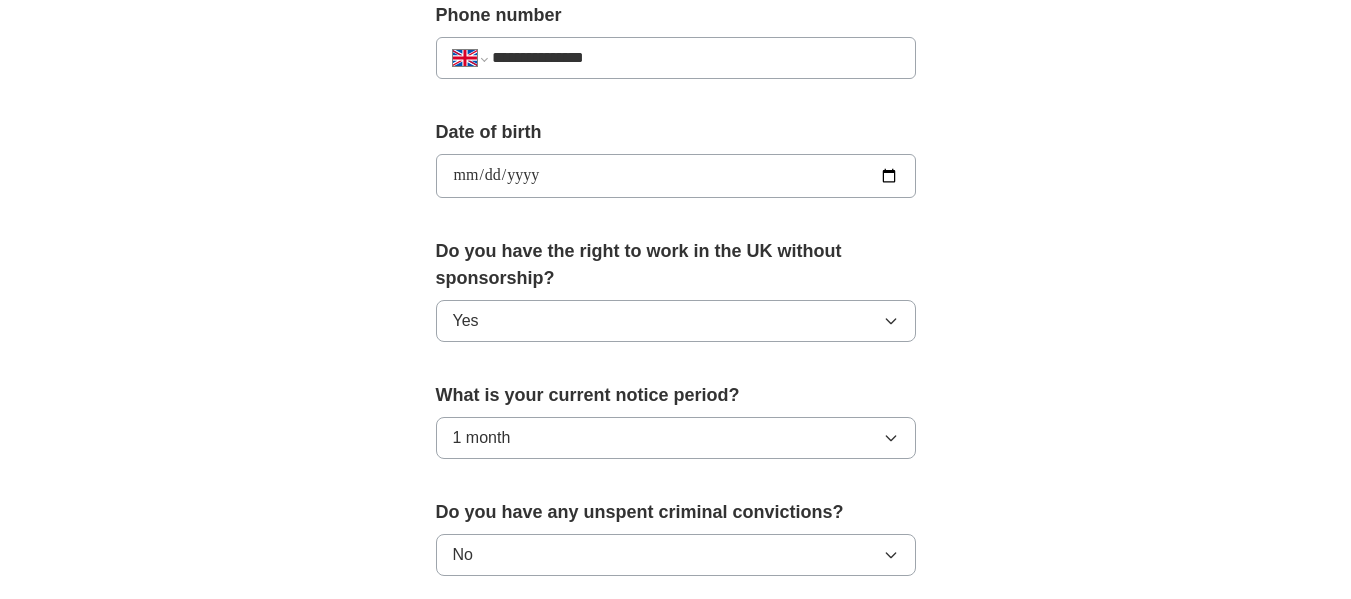 click on "**********" at bounding box center (676, 150) 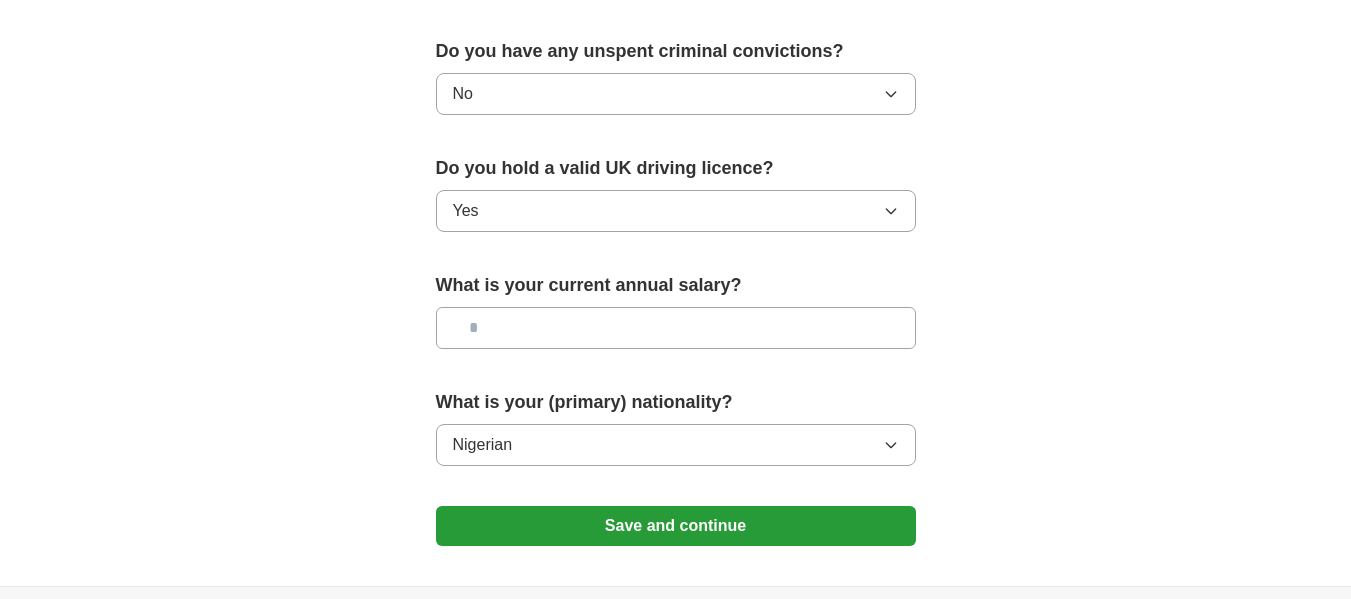 scroll, scrollTop: 1309, scrollLeft: 0, axis: vertical 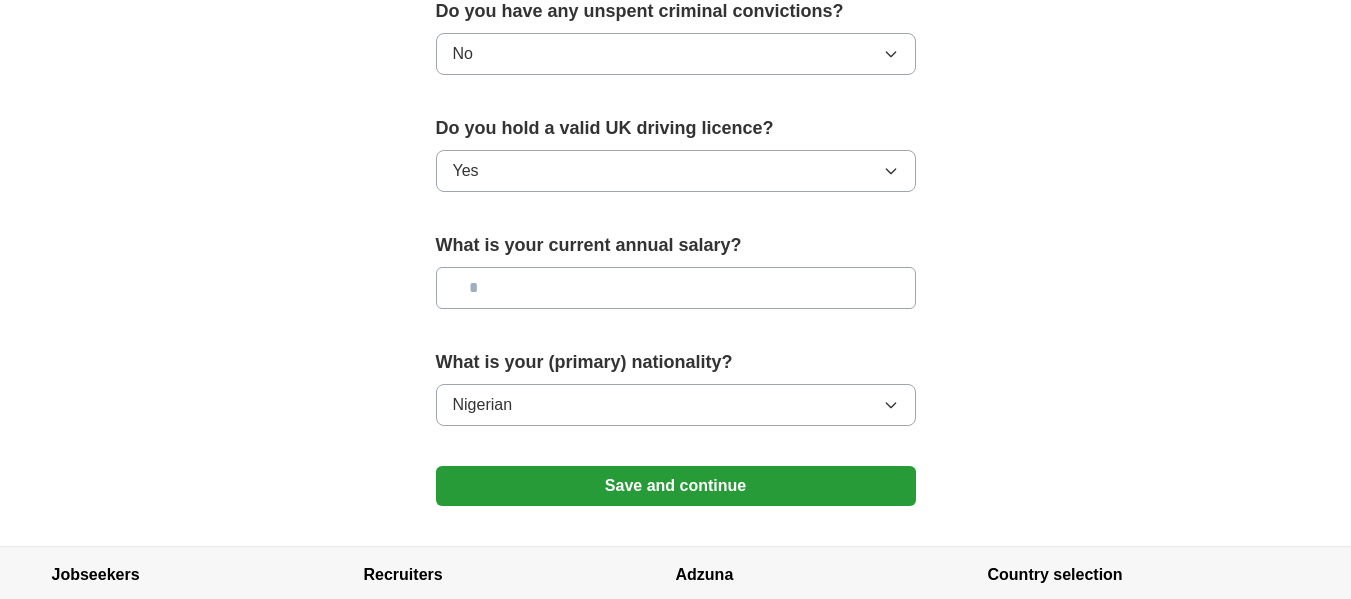 click on "Save and continue" at bounding box center [676, 486] 